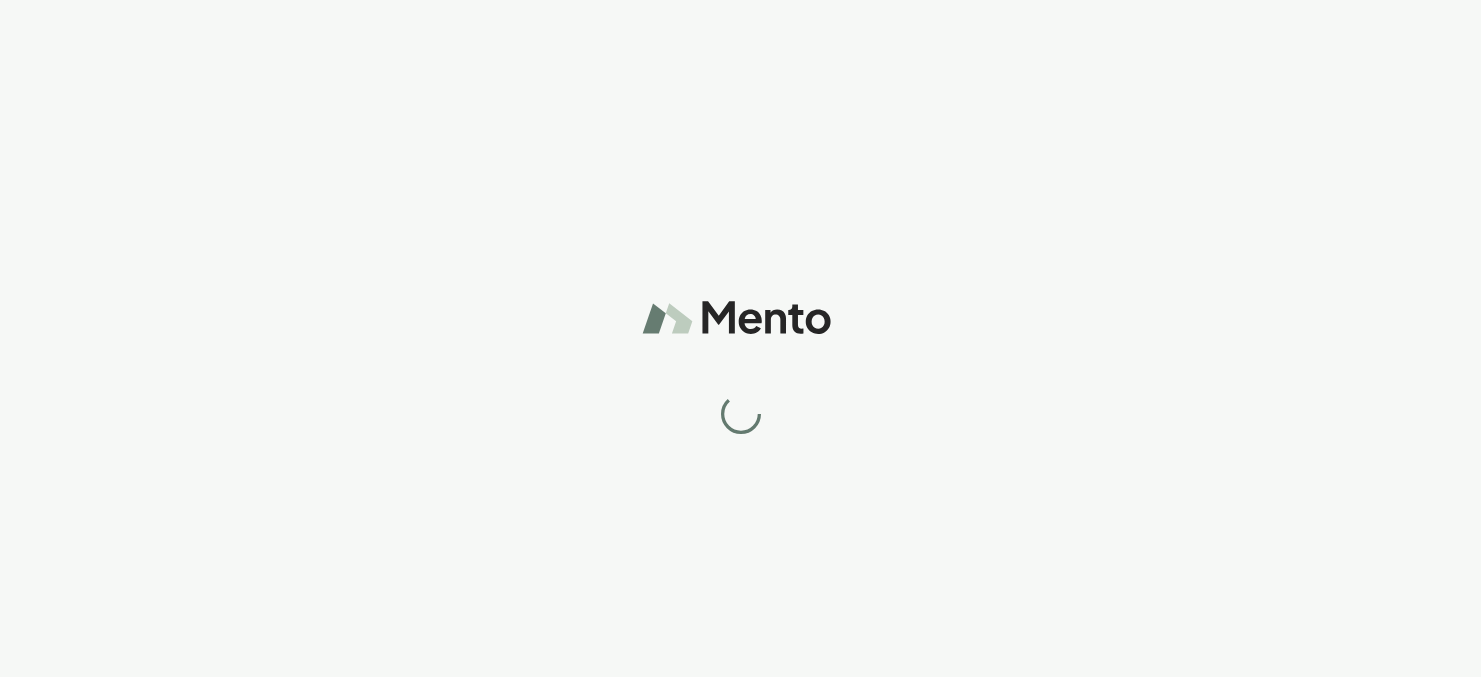 scroll, scrollTop: 0, scrollLeft: 0, axis: both 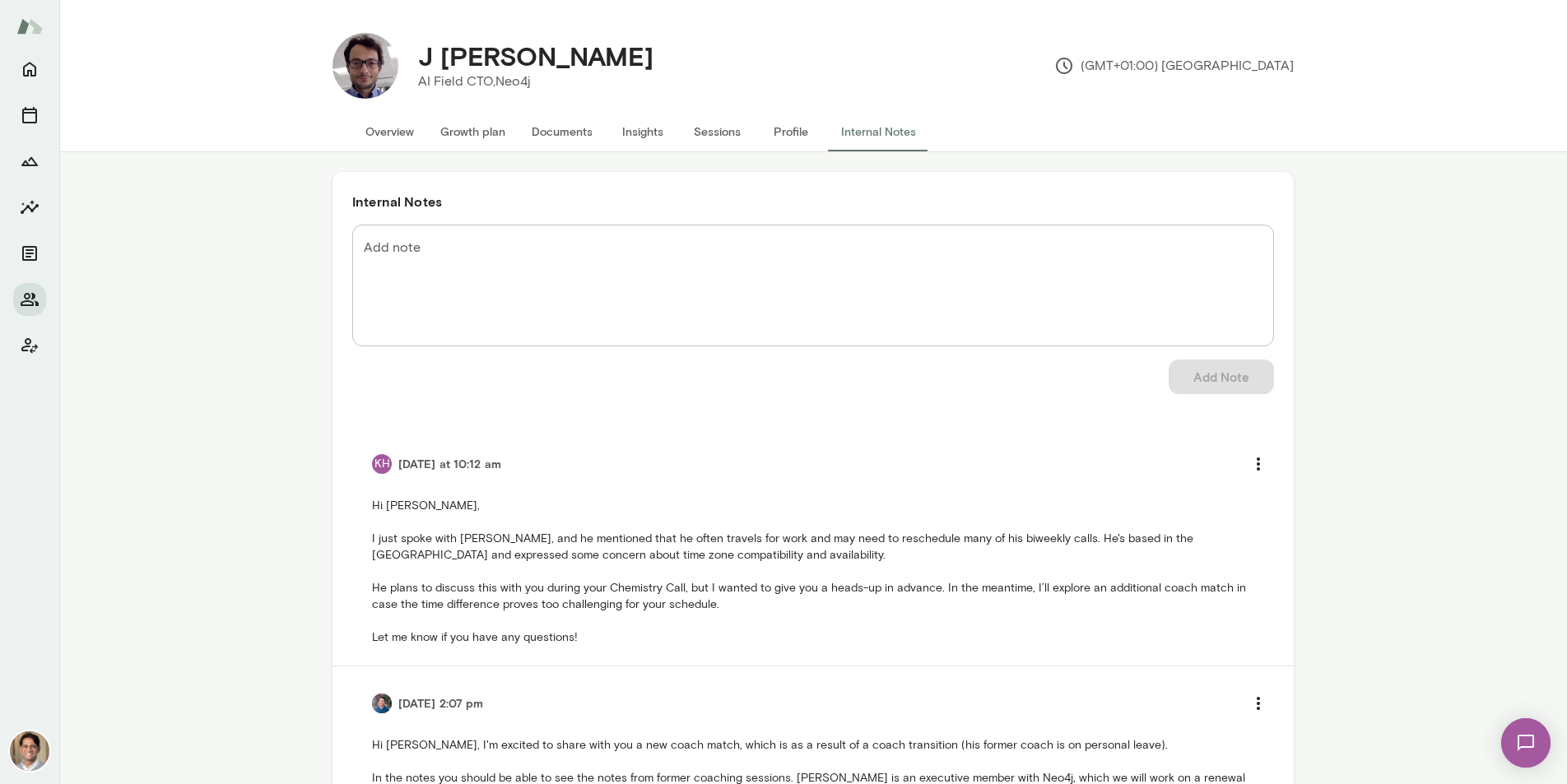 click on "Add note" at bounding box center [813, 285] 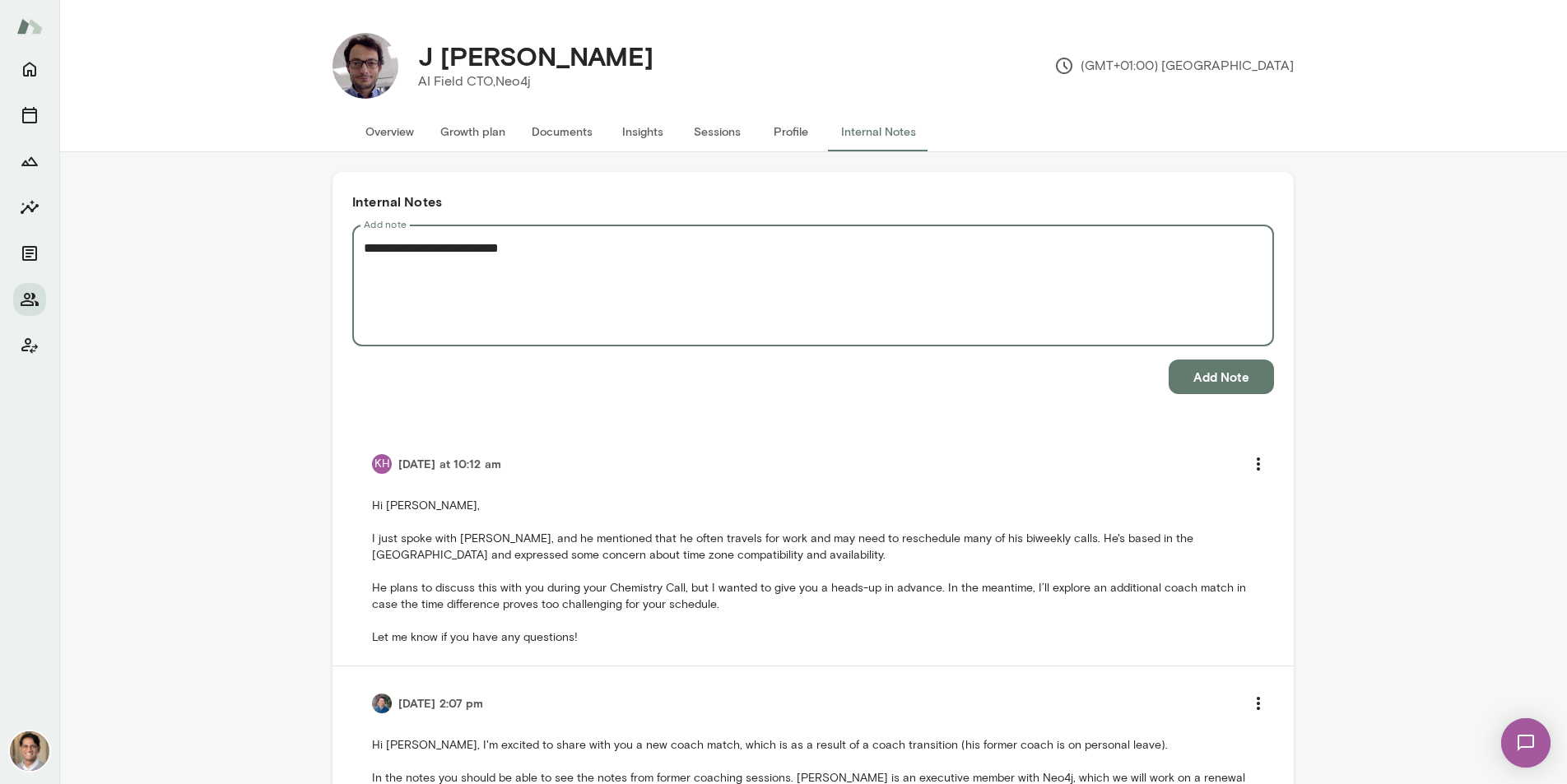 scroll, scrollTop: 3, scrollLeft: 0, axis: vertical 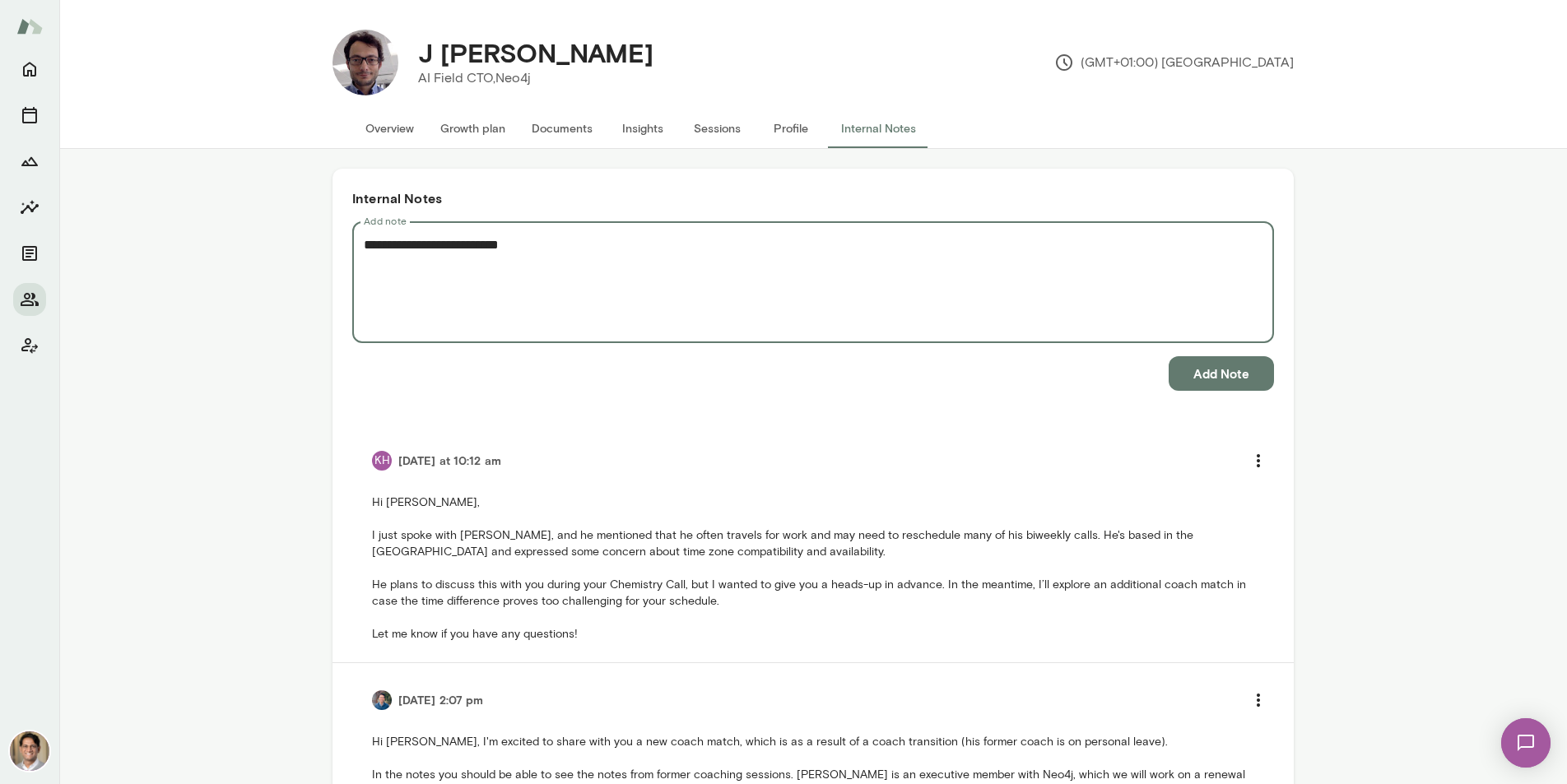 type on "**********" 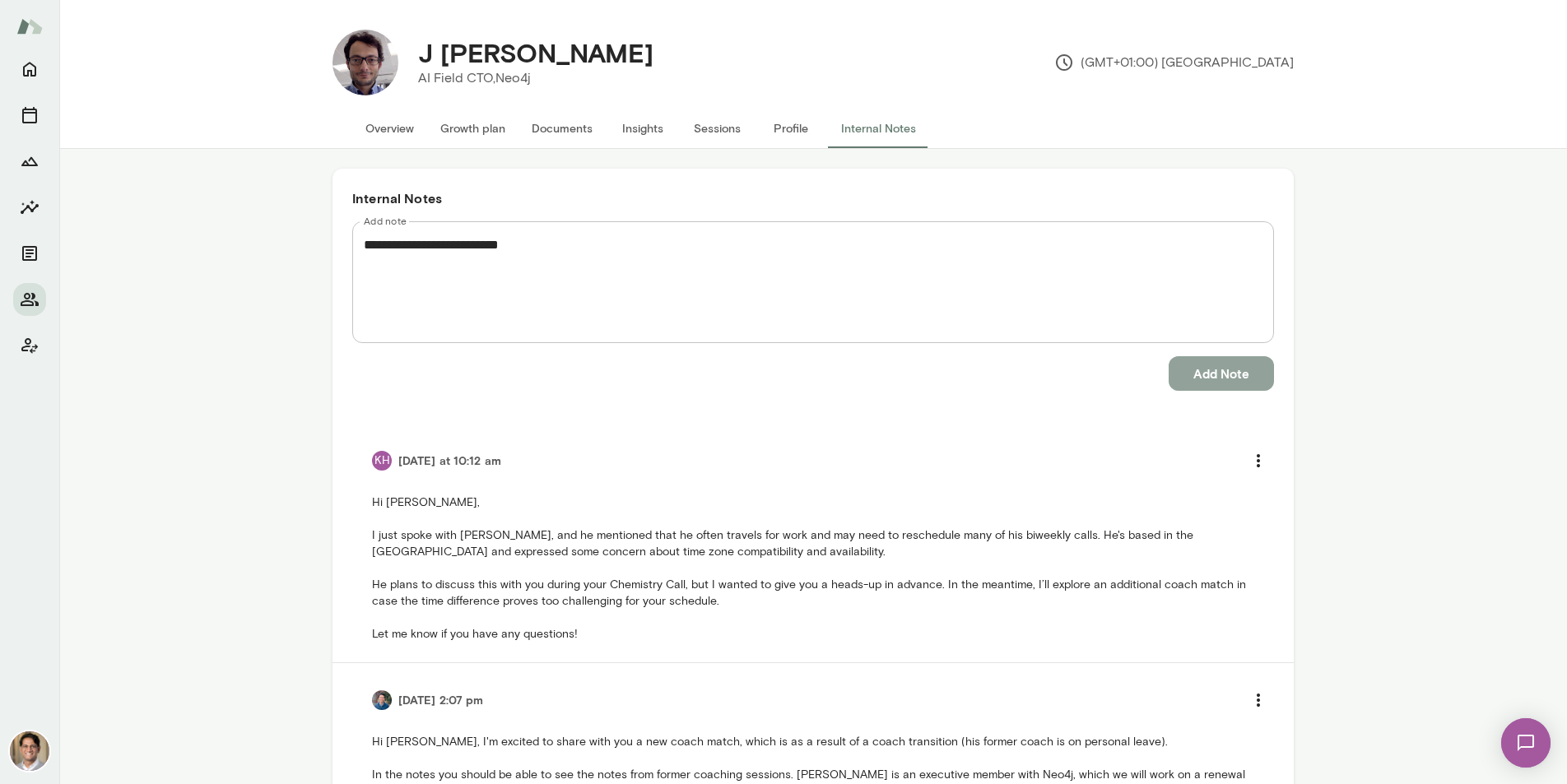 click on "Add Note" at bounding box center [1221, 373] 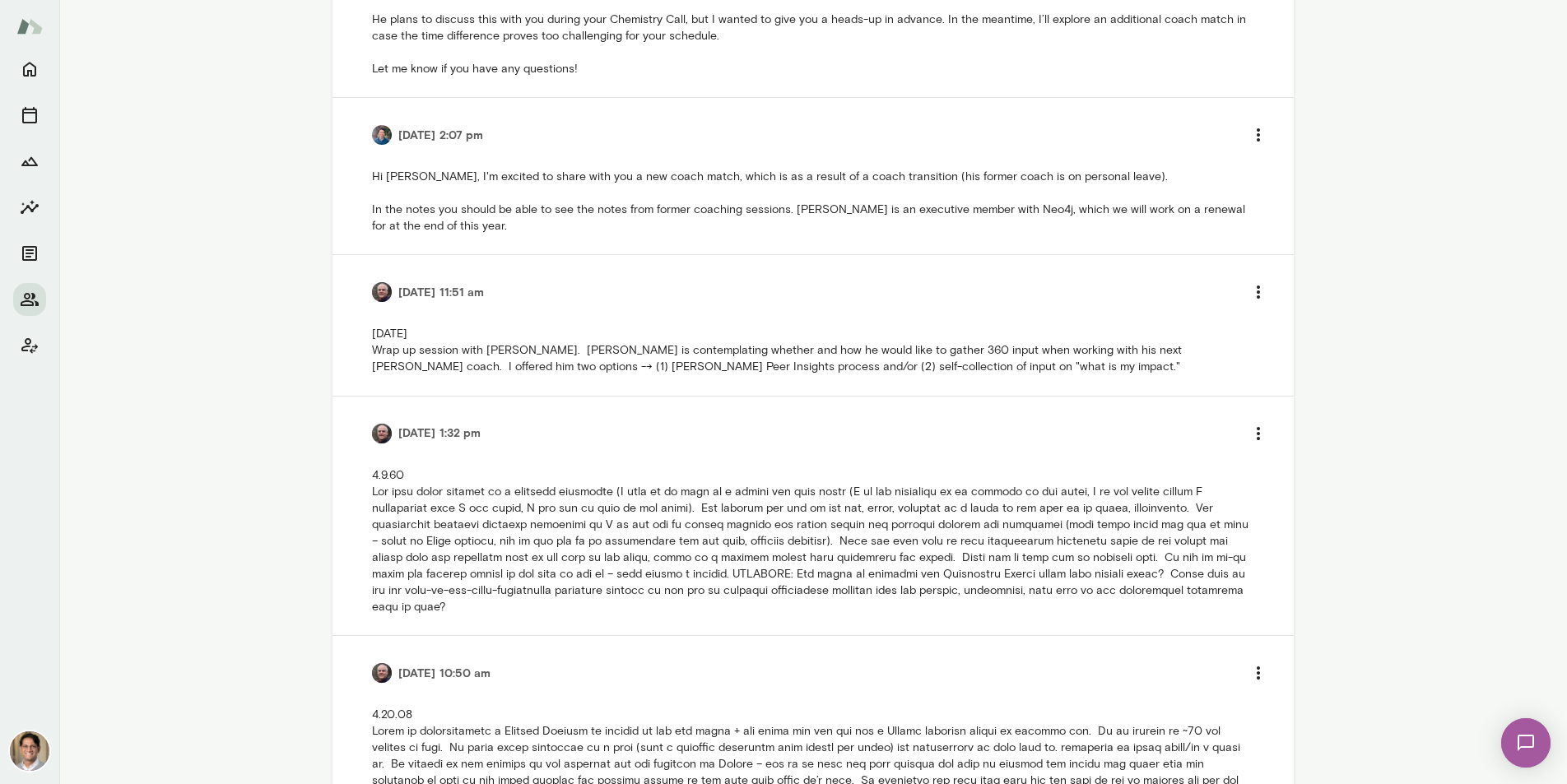 scroll, scrollTop: 578, scrollLeft: 0, axis: vertical 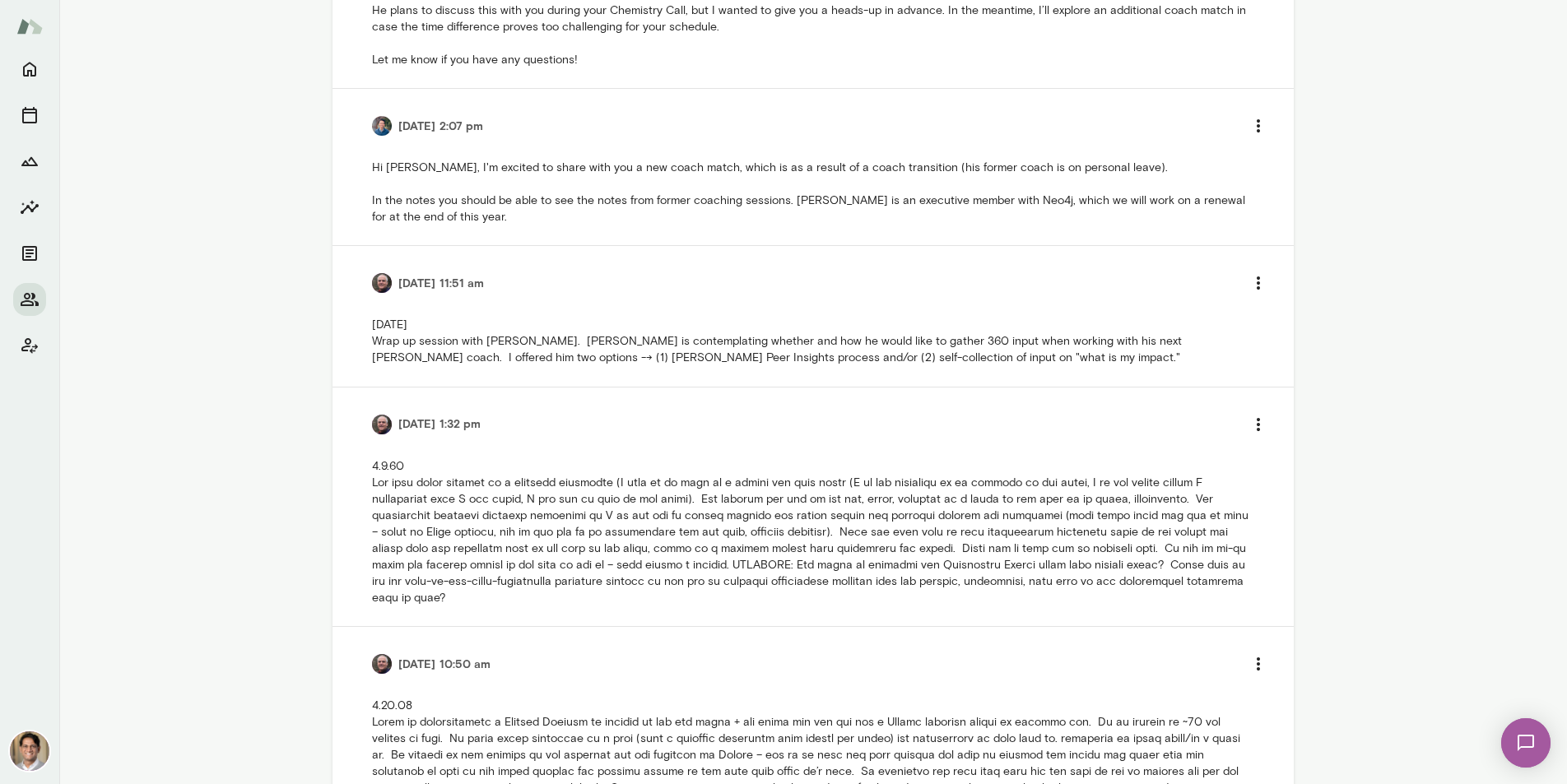 type 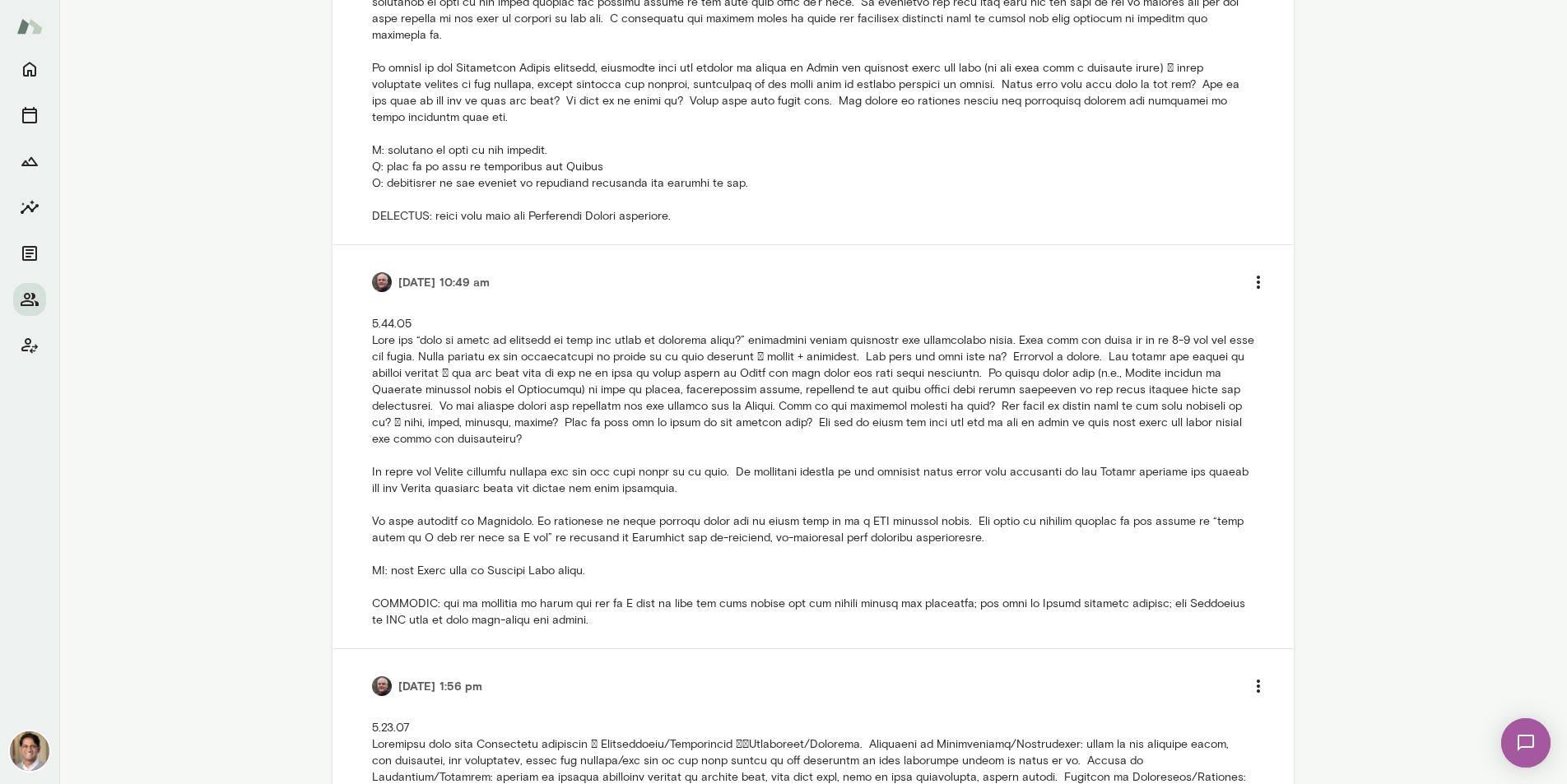 scroll, scrollTop: 0, scrollLeft: 0, axis: both 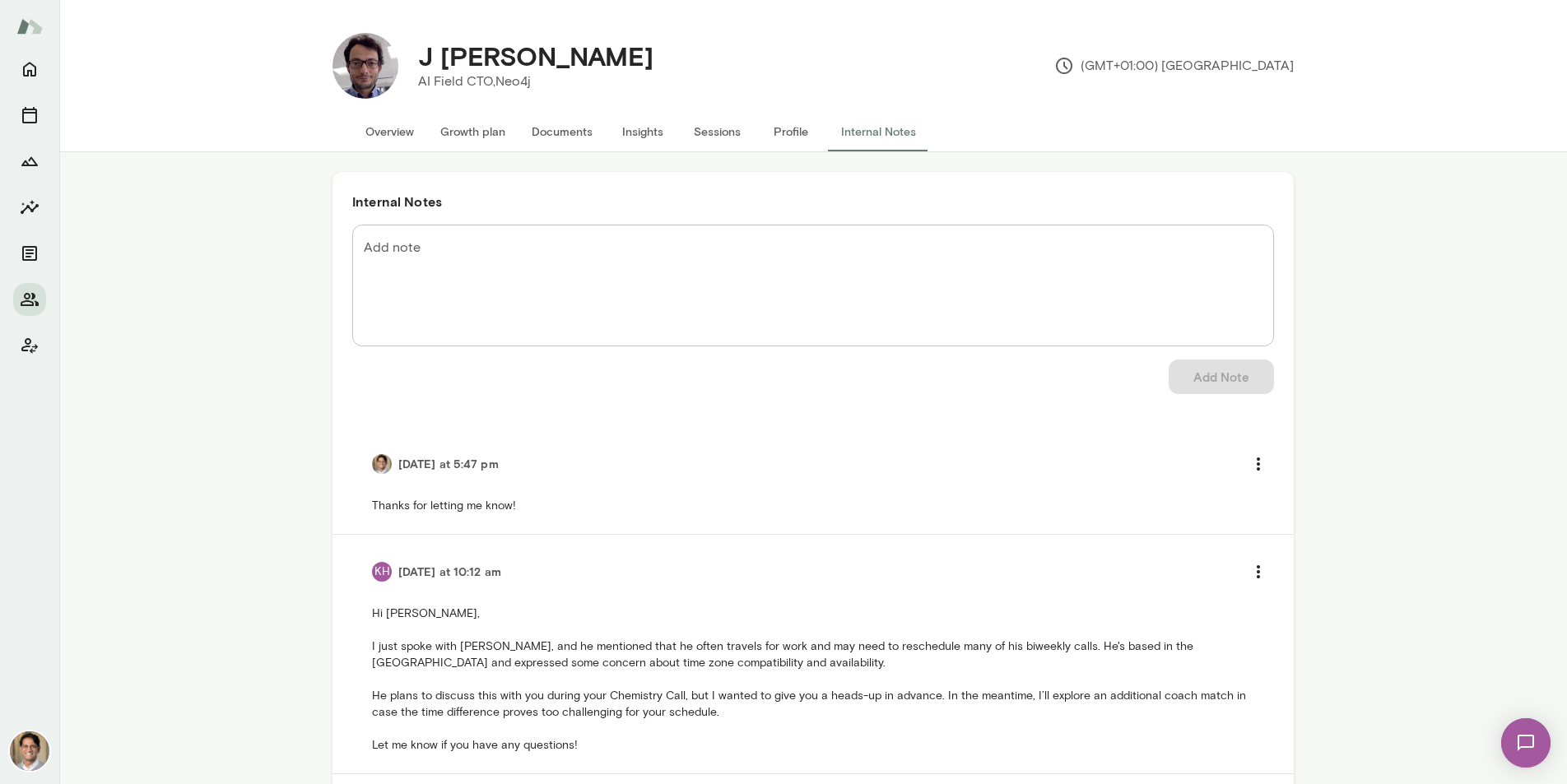 click on "Overview" at bounding box center (389, 132) 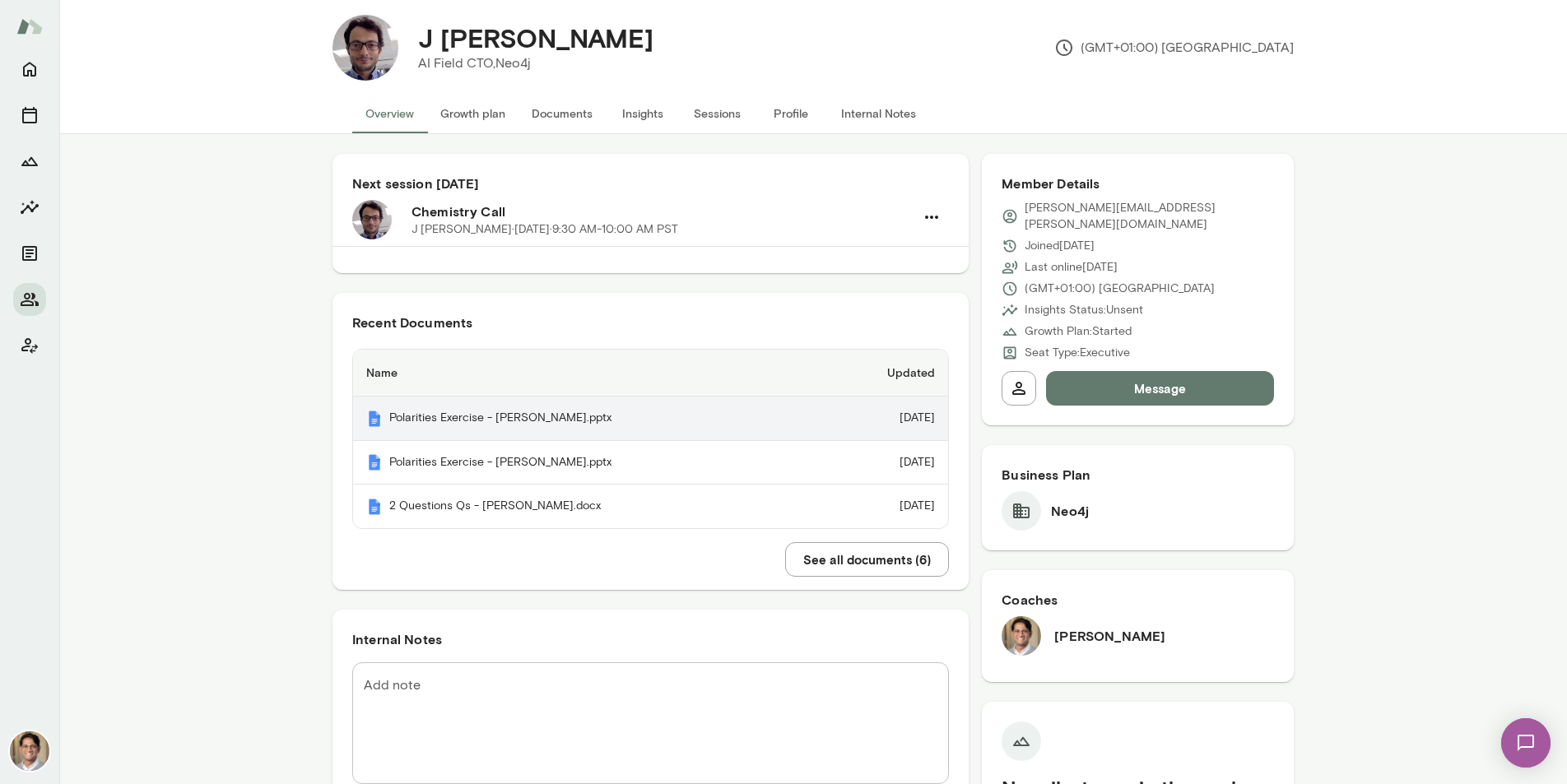 scroll, scrollTop: 0, scrollLeft: 0, axis: both 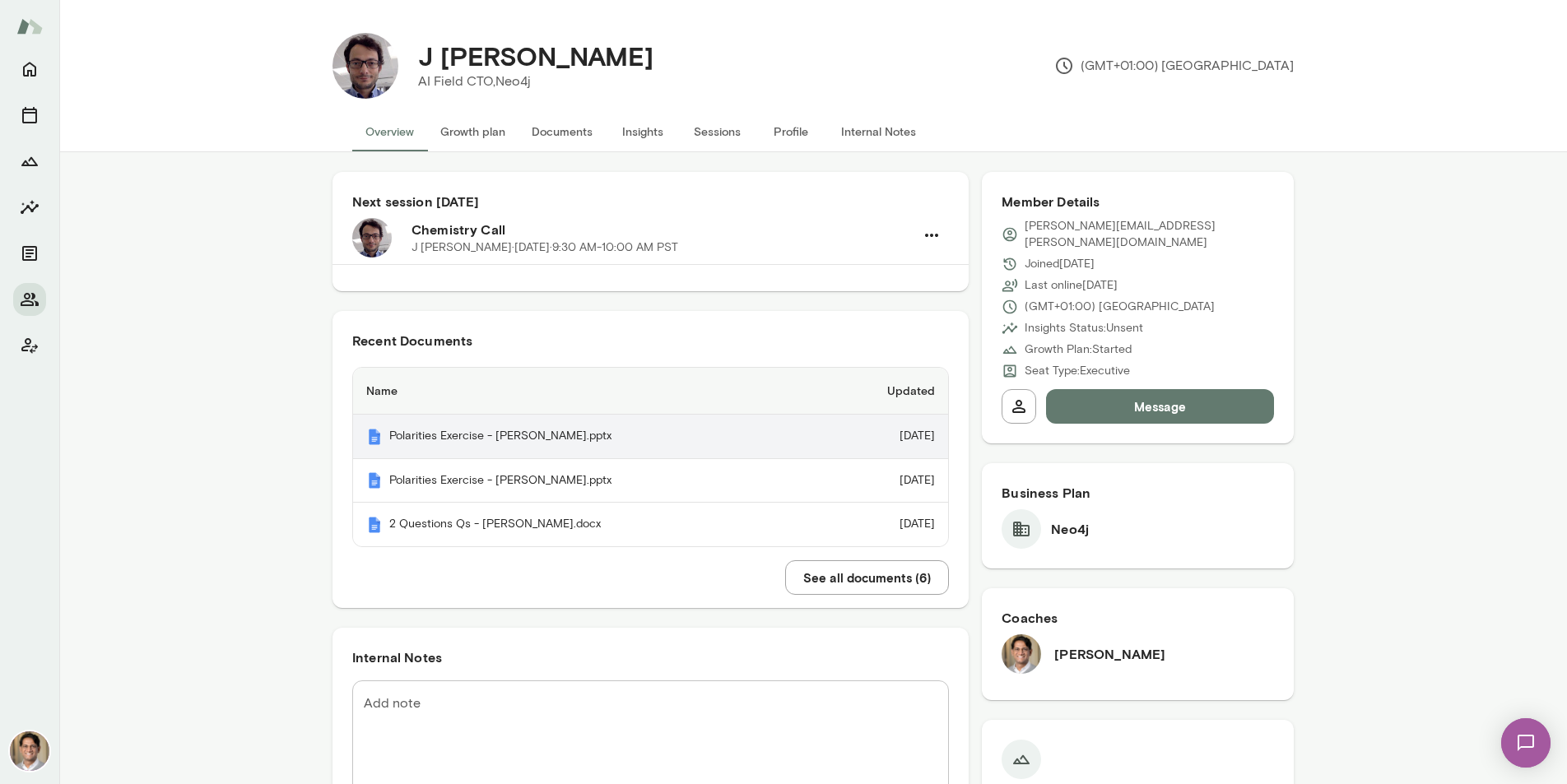 click on "Polarities Exercise - Jesus Barrasa.pptx" at bounding box center (587, 437) 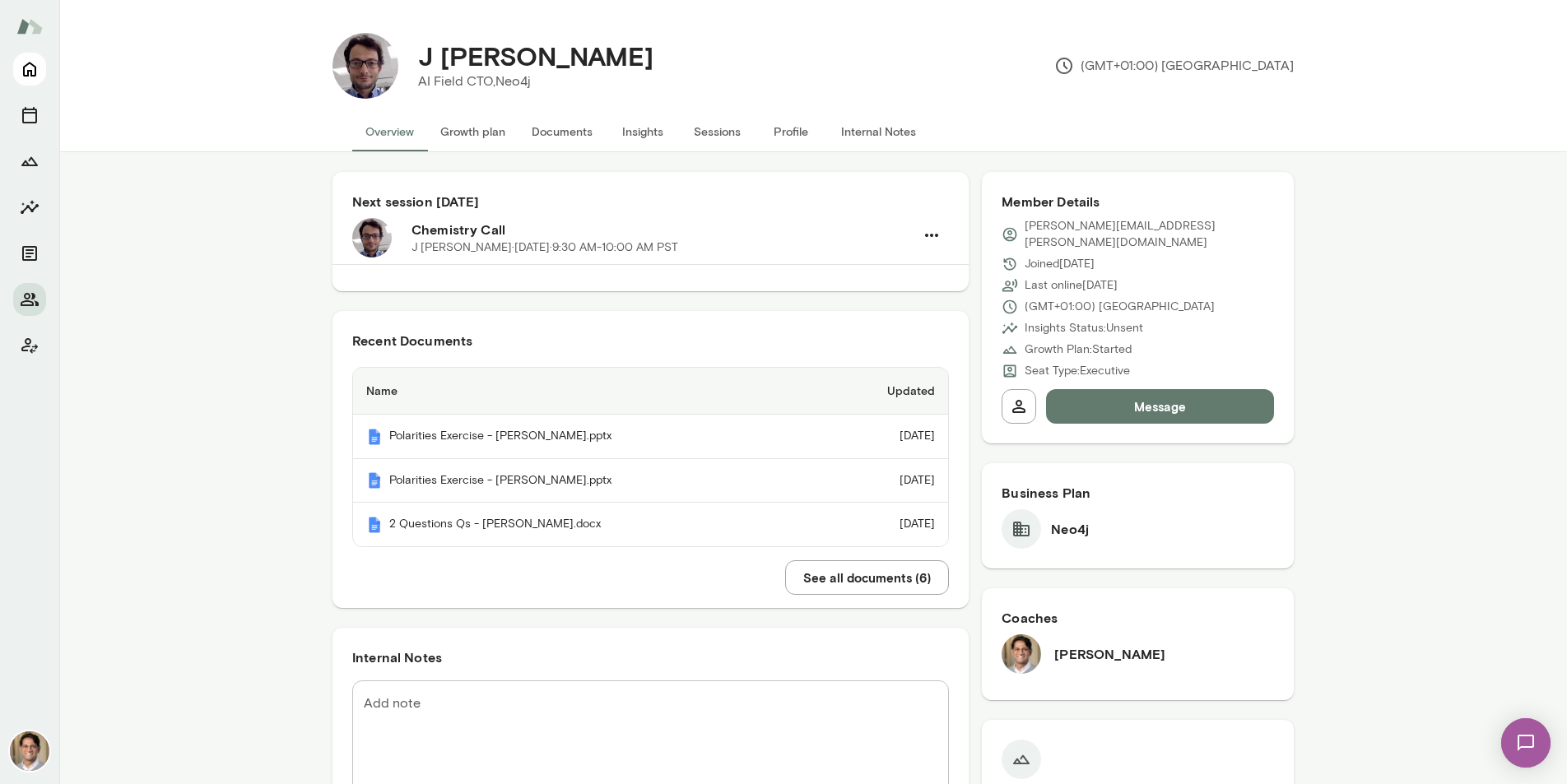click at bounding box center (30, 69) 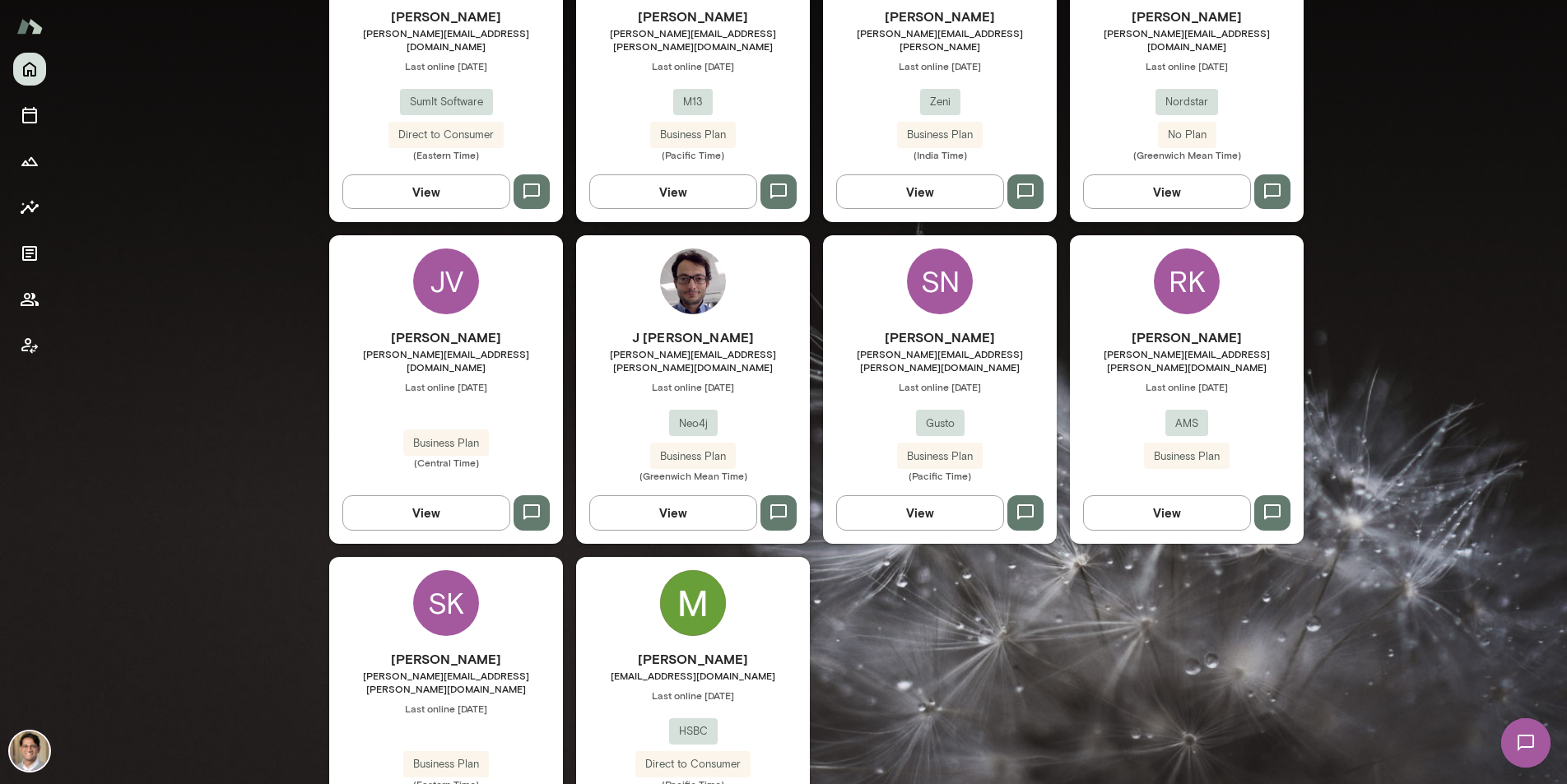 scroll, scrollTop: 698, scrollLeft: 0, axis: vertical 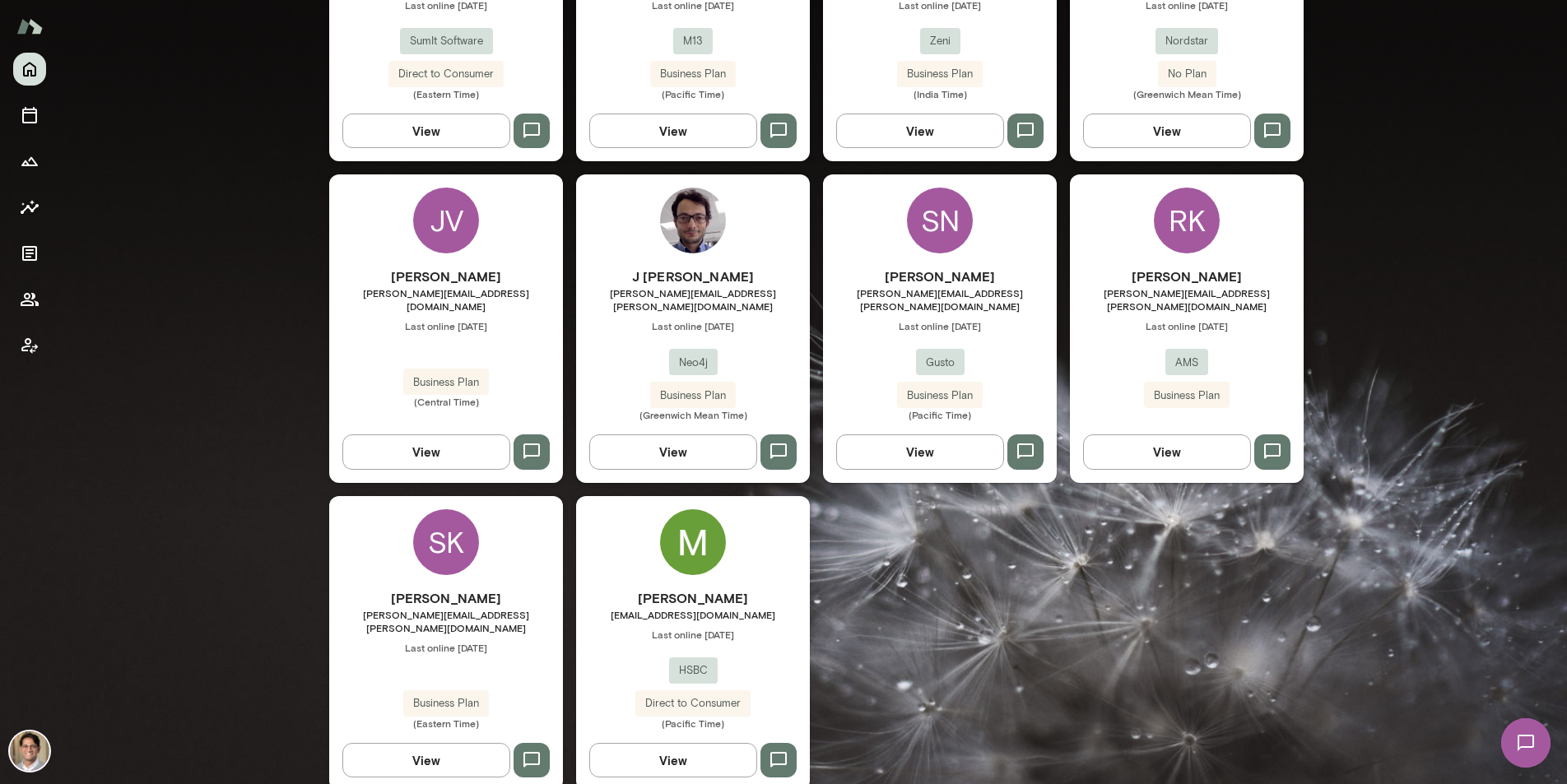 click at bounding box center (693, 542) 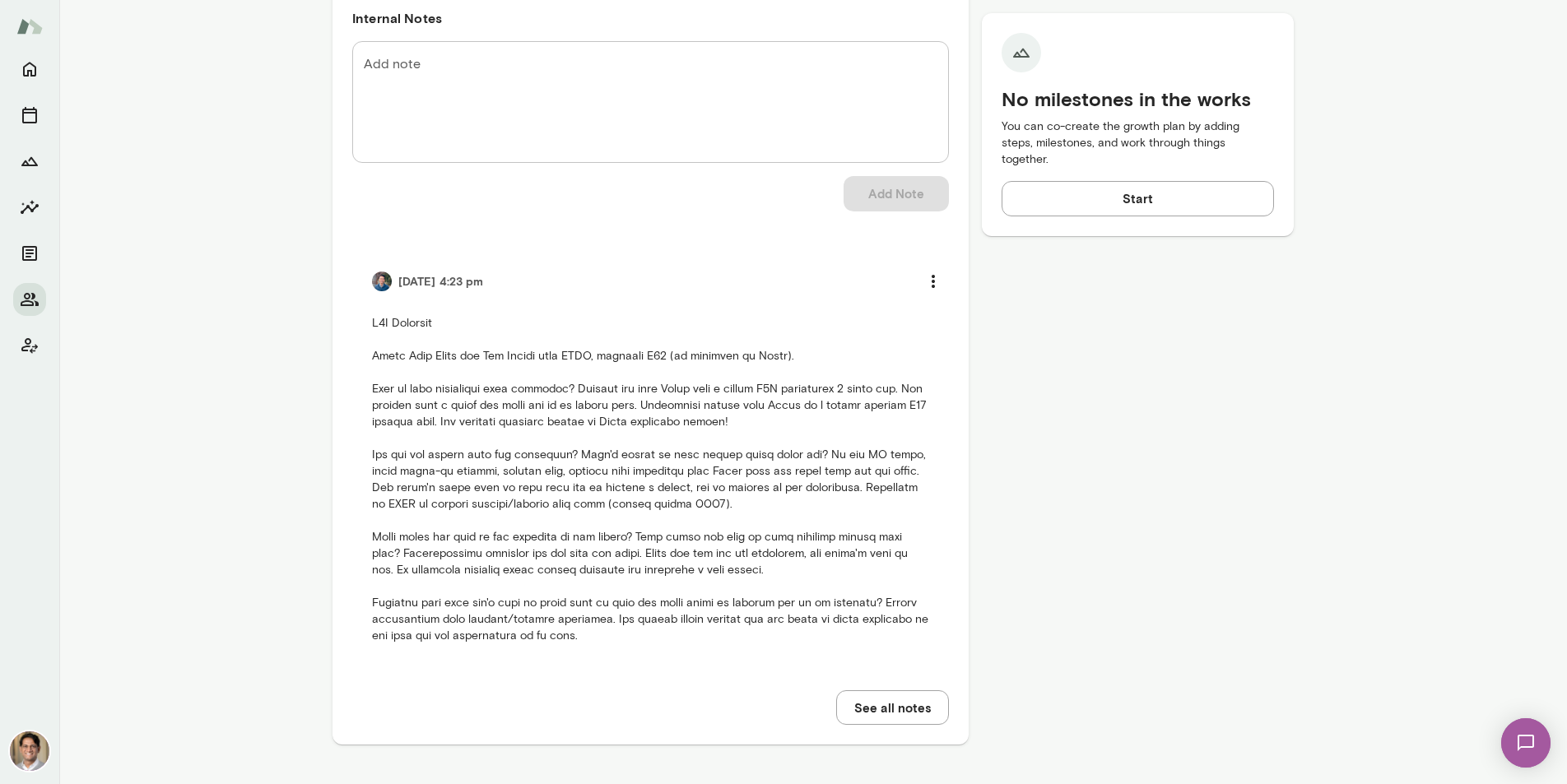 scroll, scrollTop: 0, scrollLeft: 0, axis: both 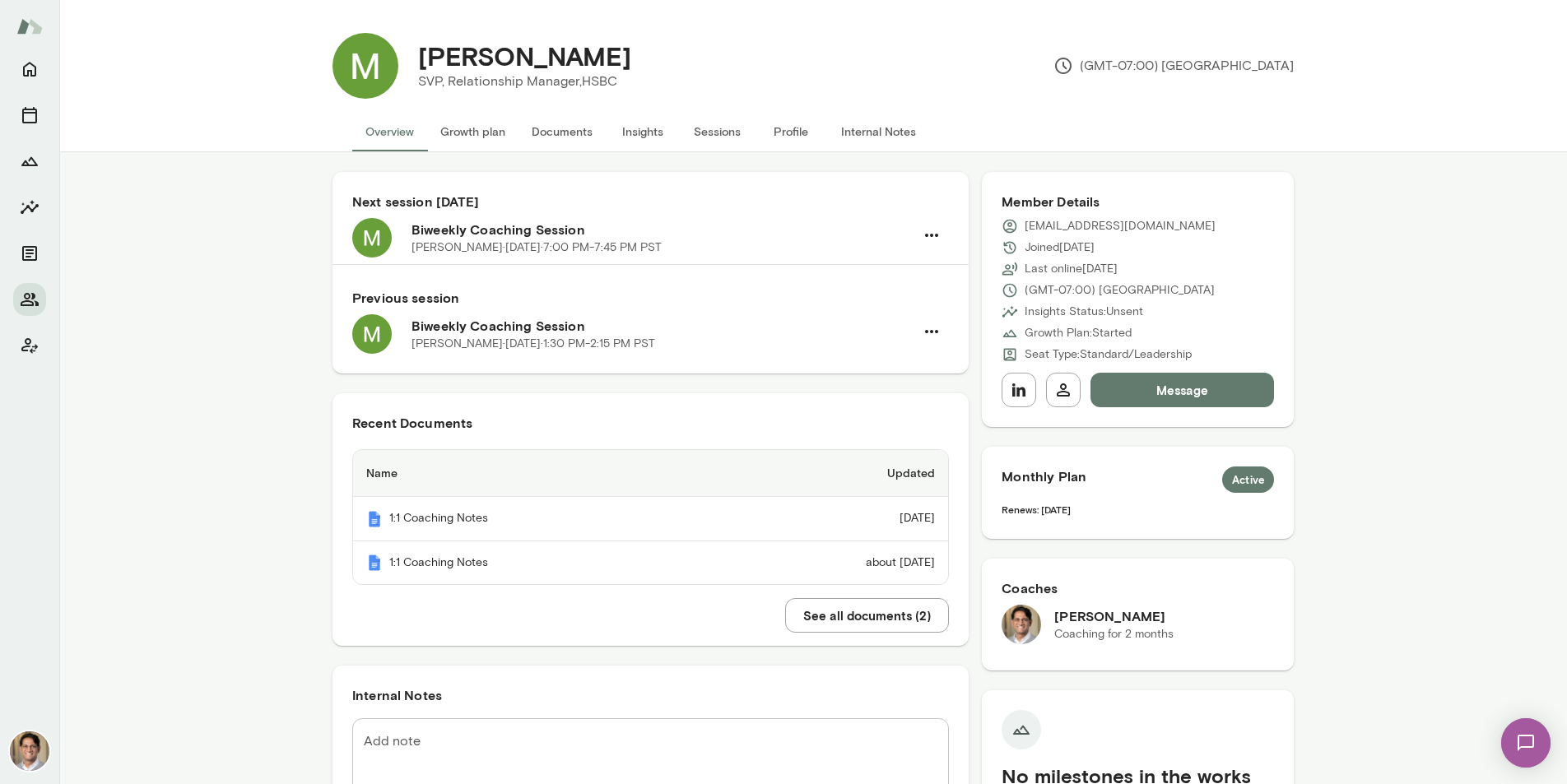 click on "Growth plan" at bounding box center (472, 132) 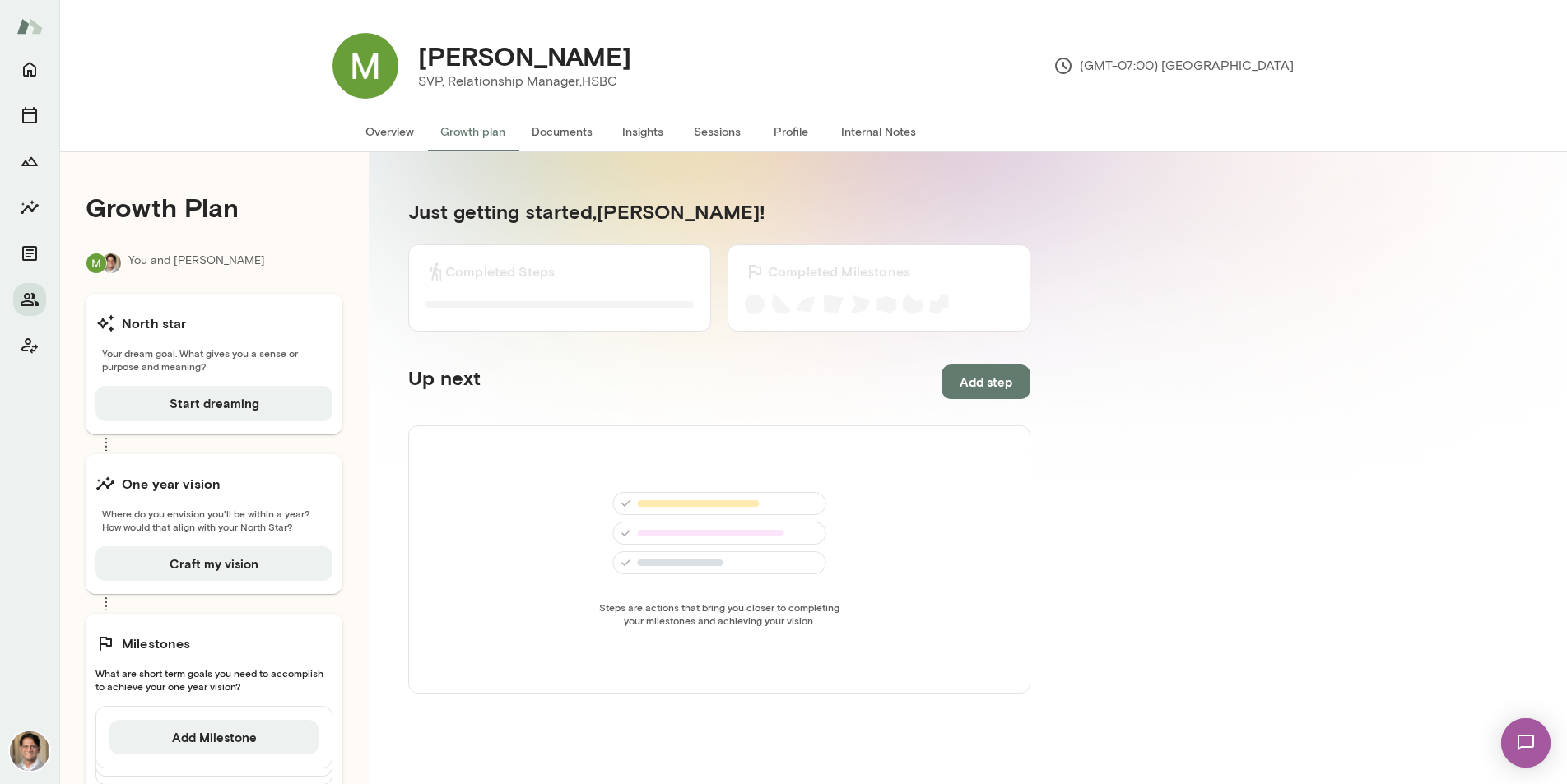 click on "Documents" at bounding box center (562, 132) 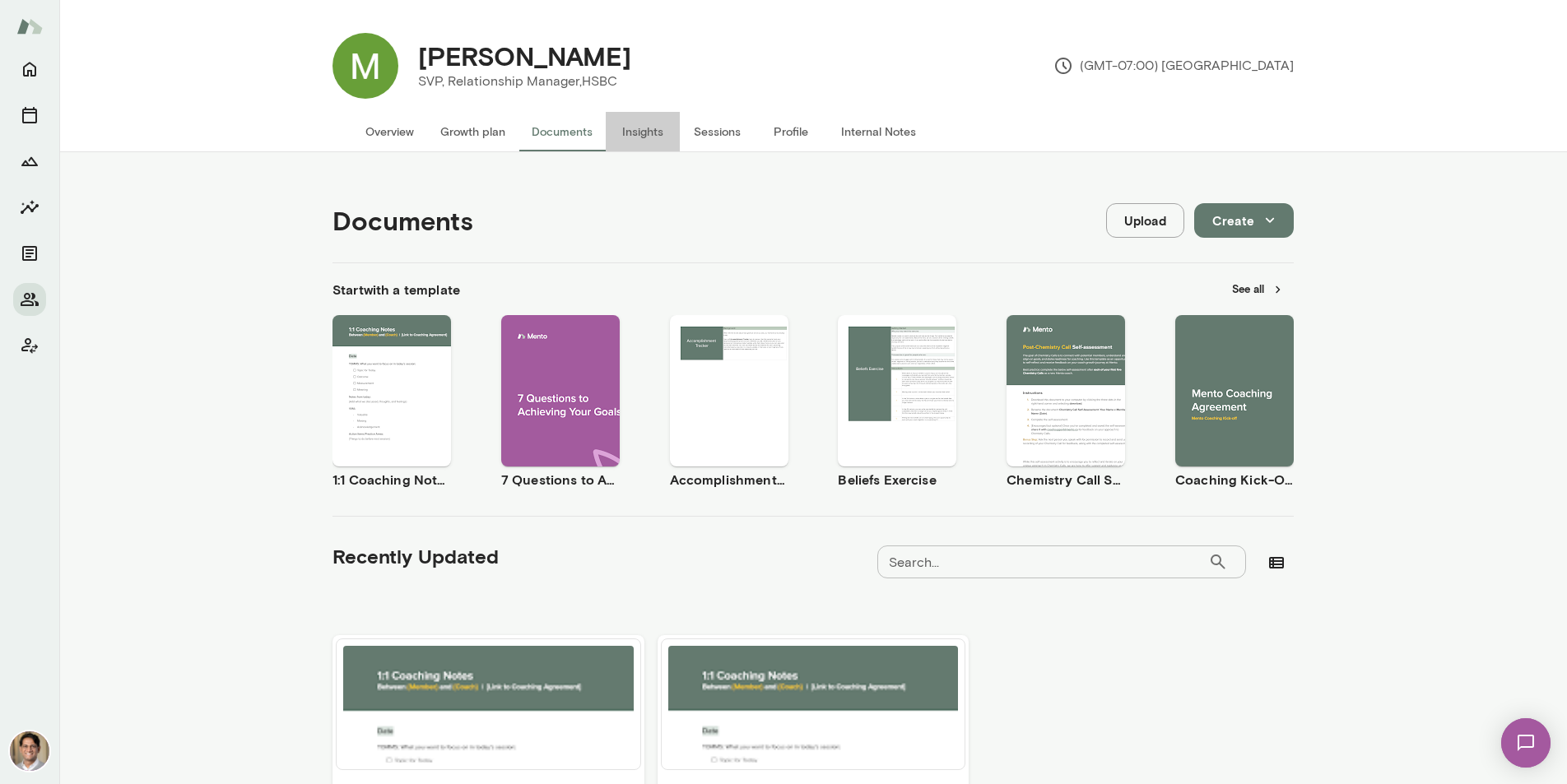 click on "Insights" at bounding box center (643, 132) 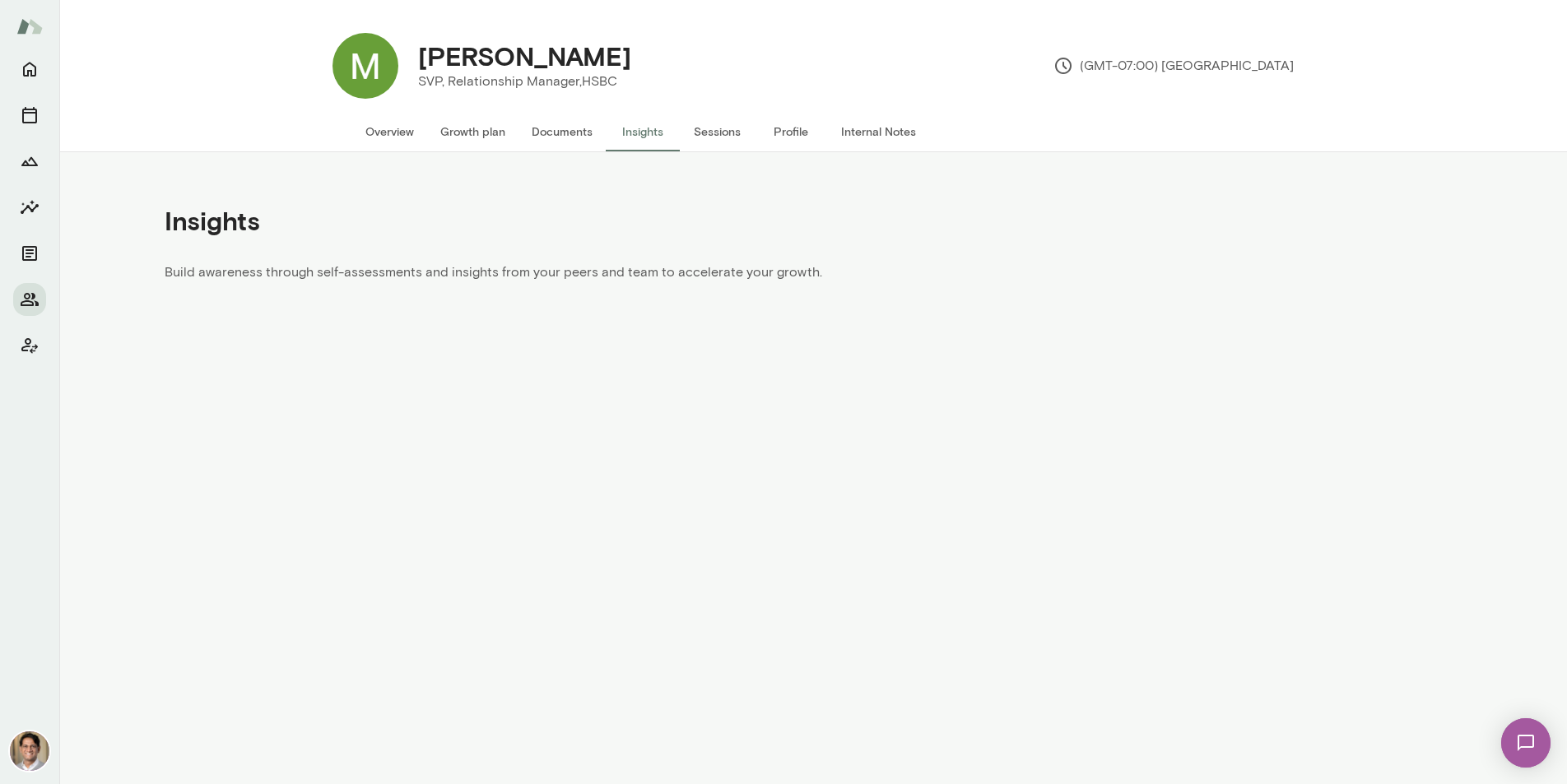 click on "Sessions" at bounding box center (717, 132) 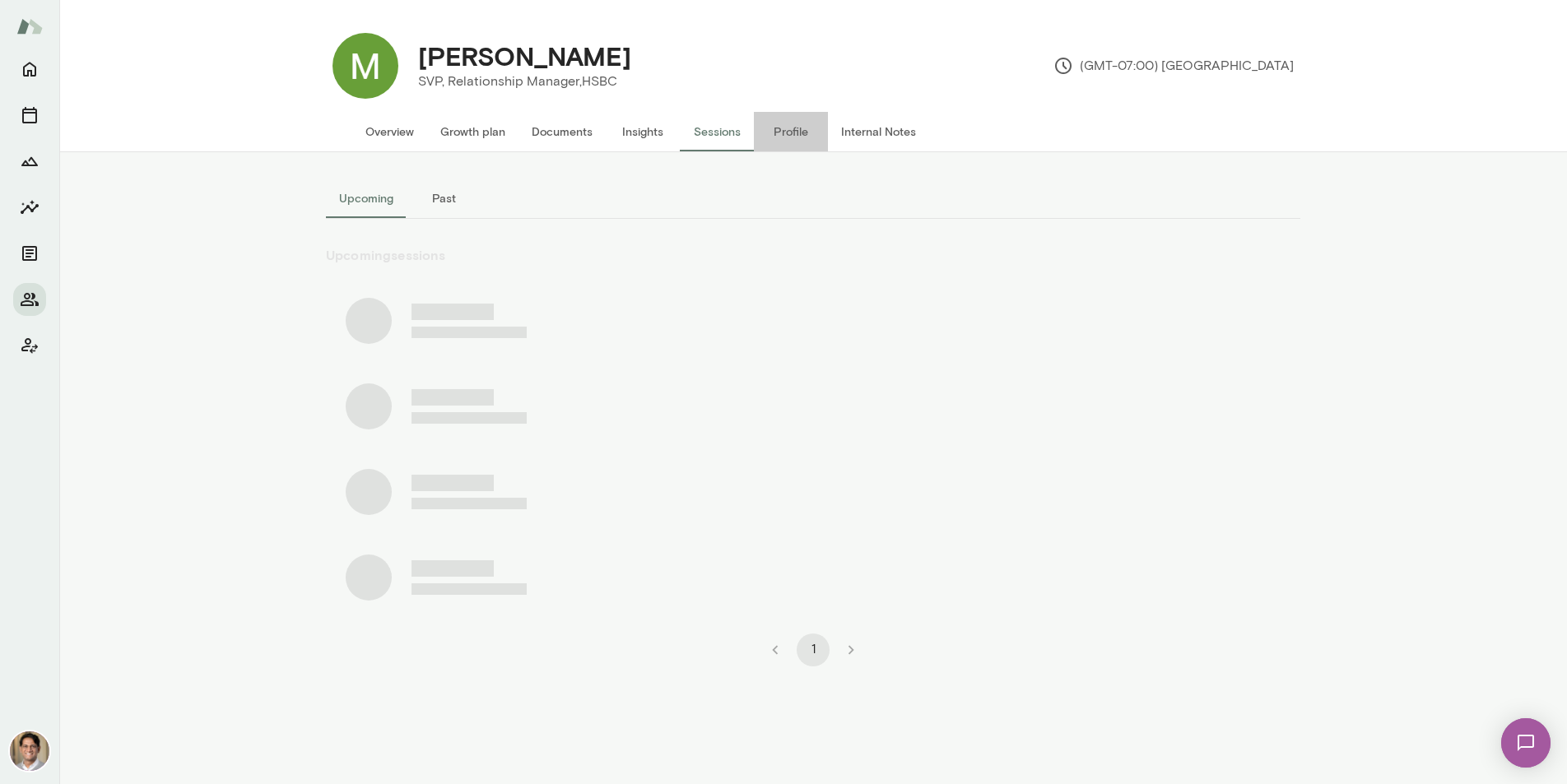 click on "Profile" at bounding box center (791, 132) 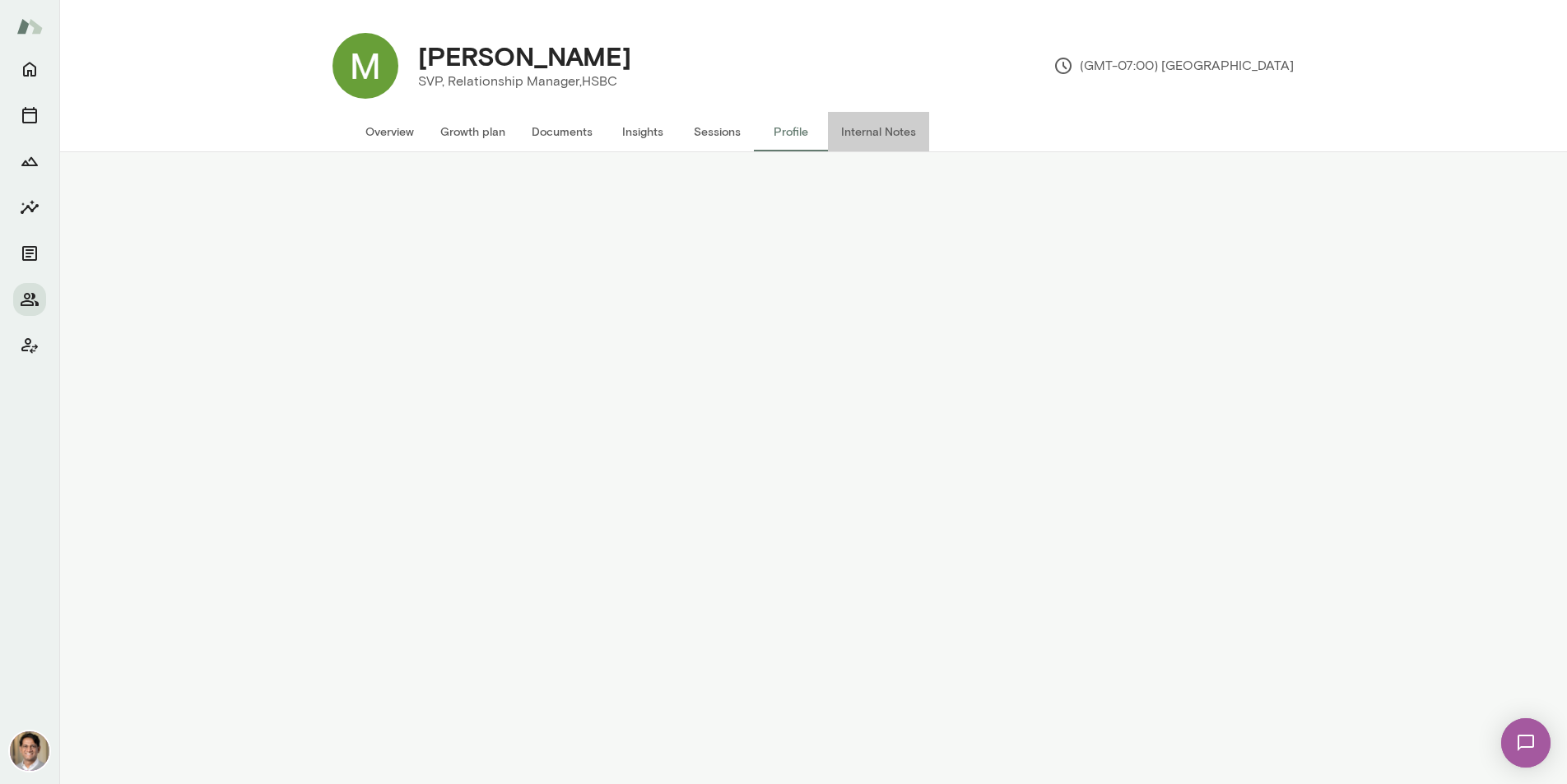 click on "Internal Notes" at bounding box center (878, 132) 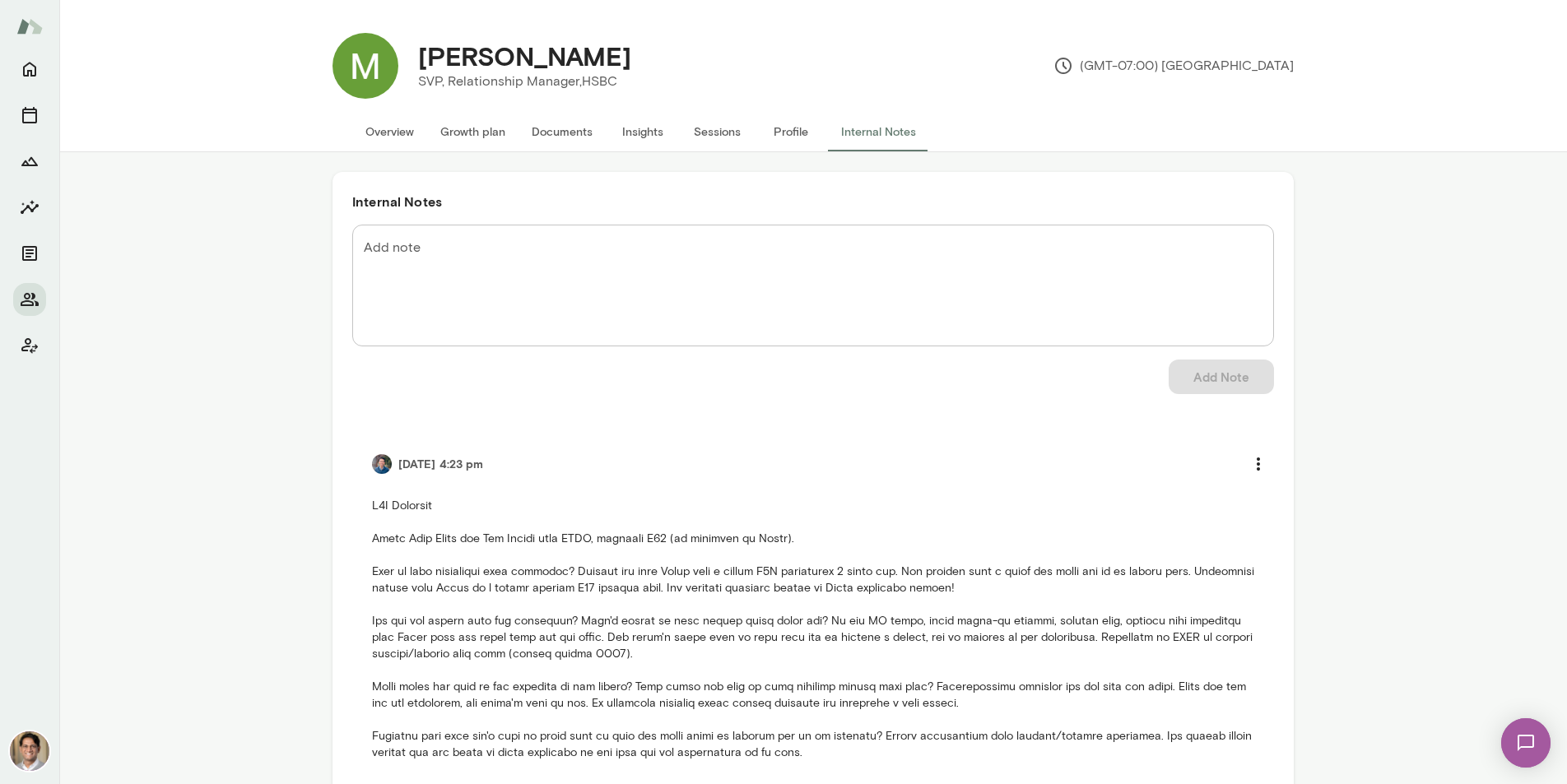 click on "Overview" at bounding box center [389, 132] 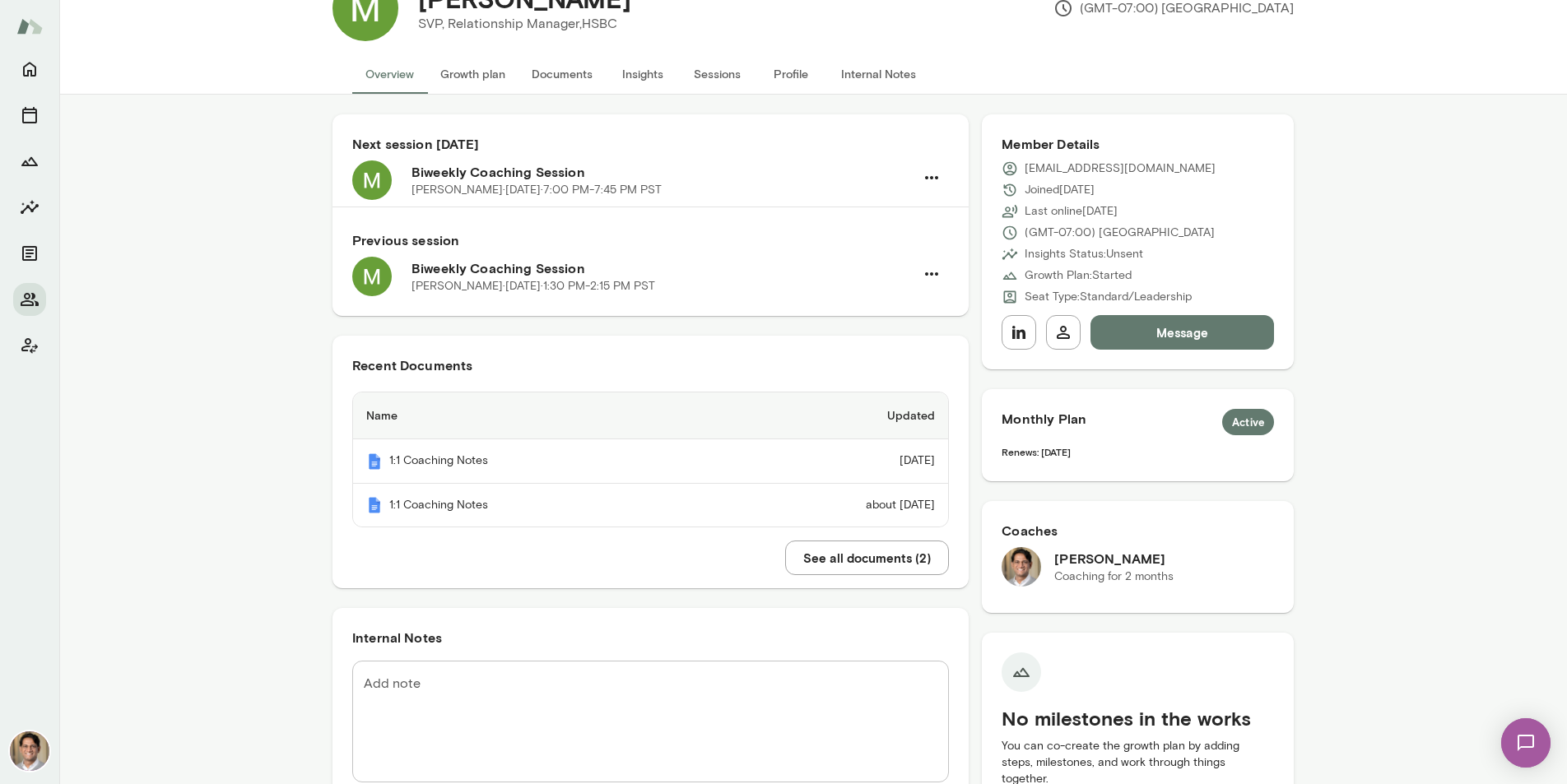 scroll, scrollTop: 0, scrollLeft: 0, axis: both 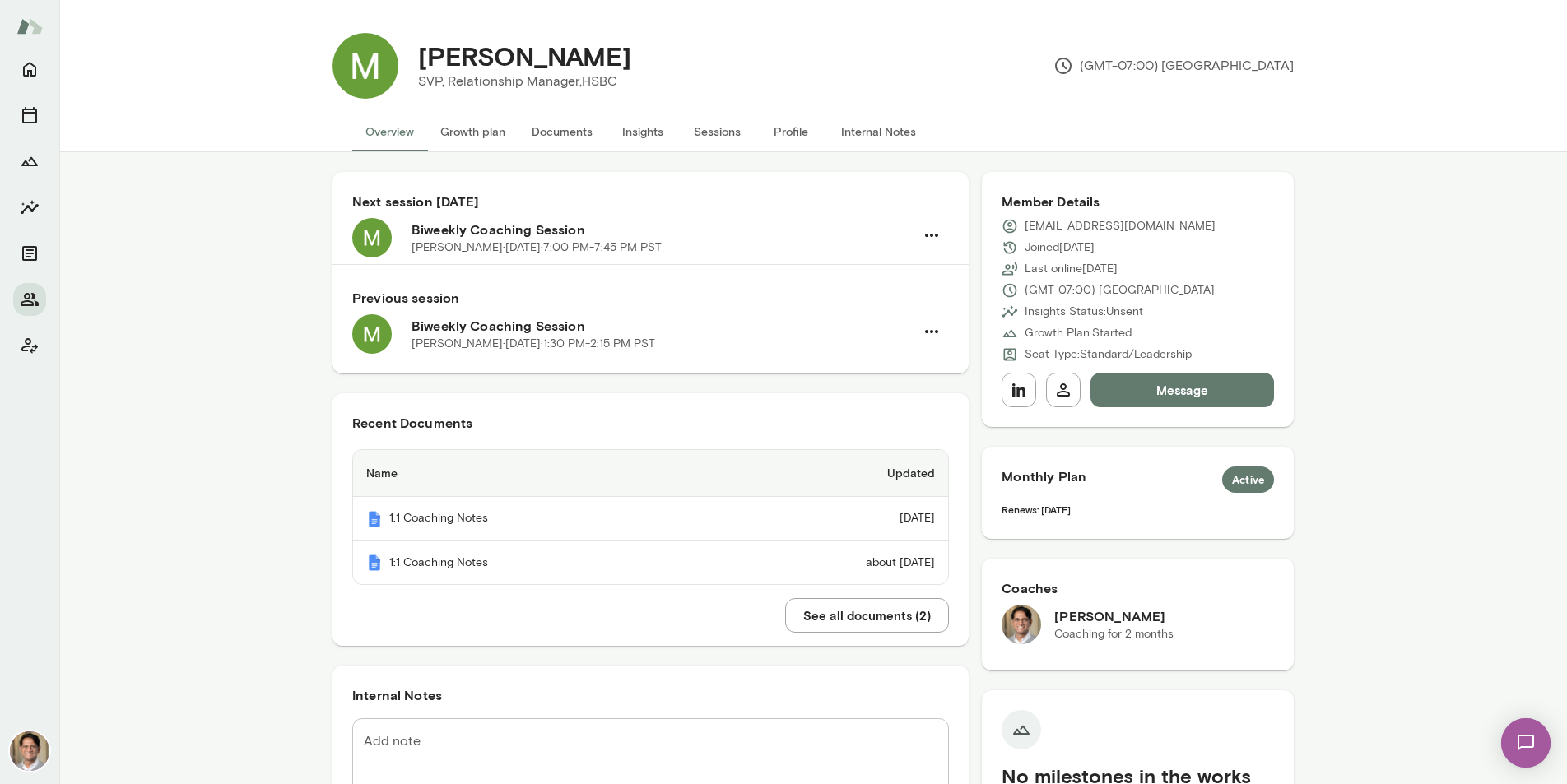 click on "Growth plan" at bounding box center [472, 132] 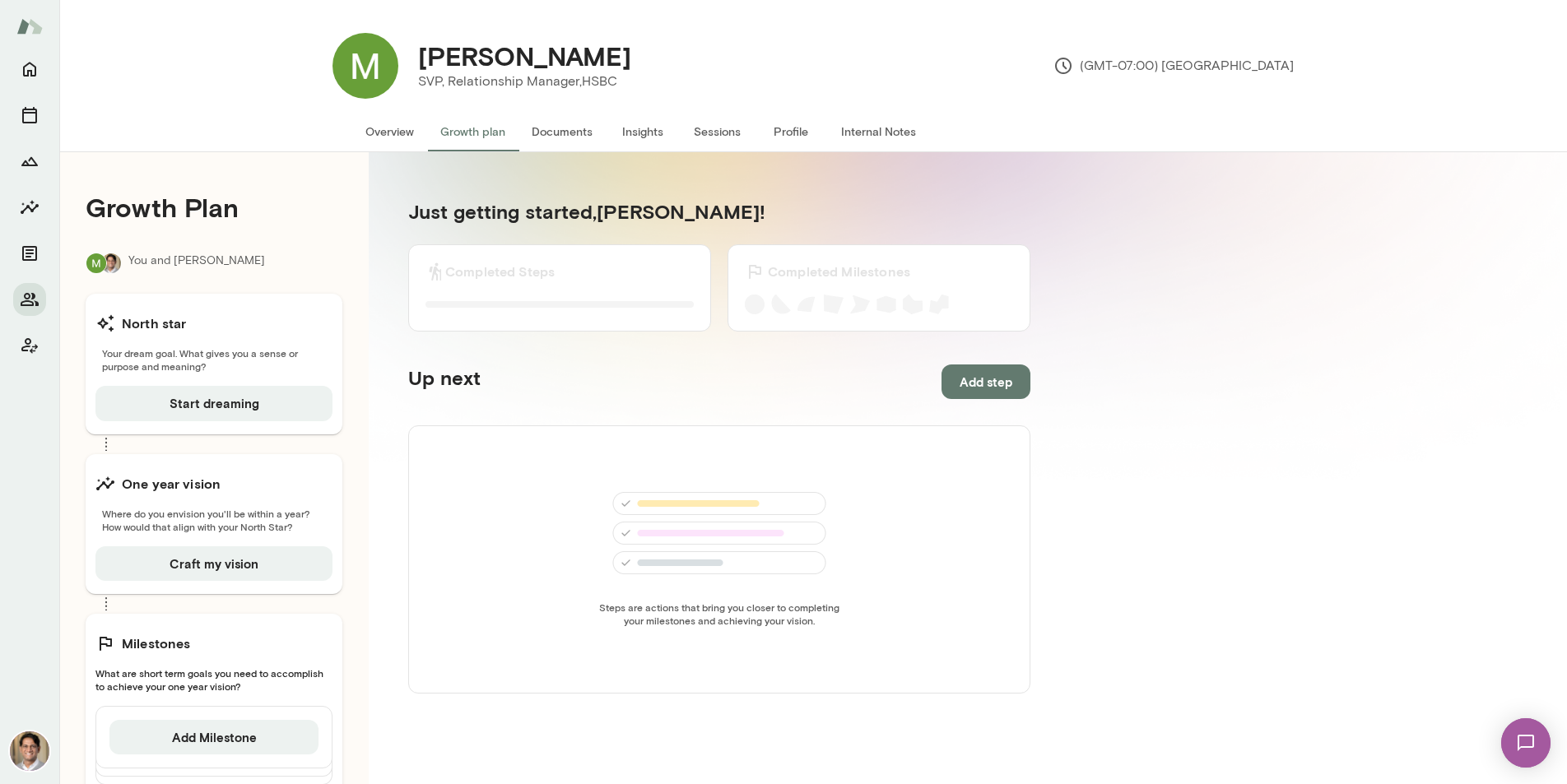 click on "Documents" at bounding box center (562, 132) 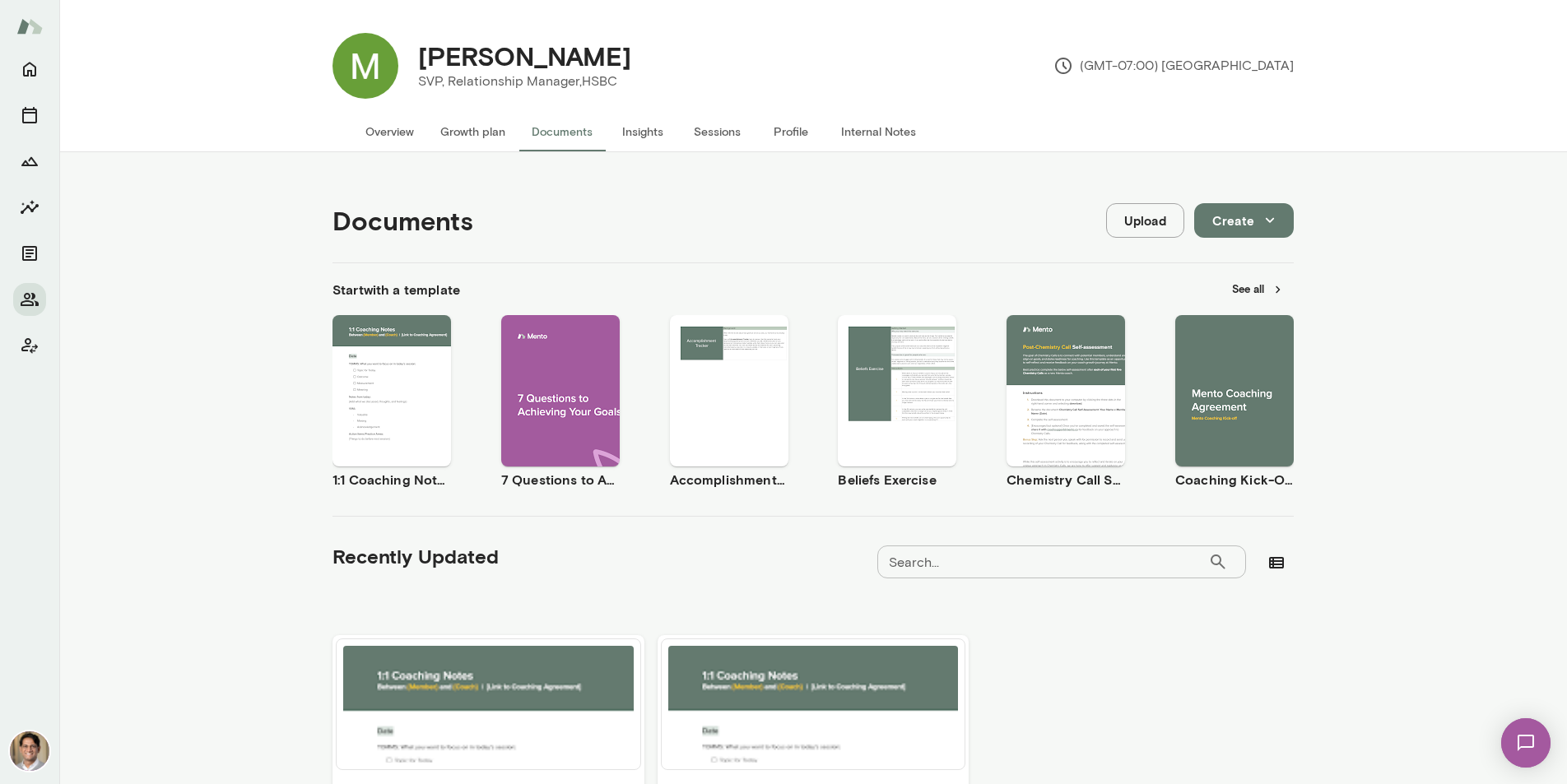 click on "Insights" at bounding box center [643, 132] 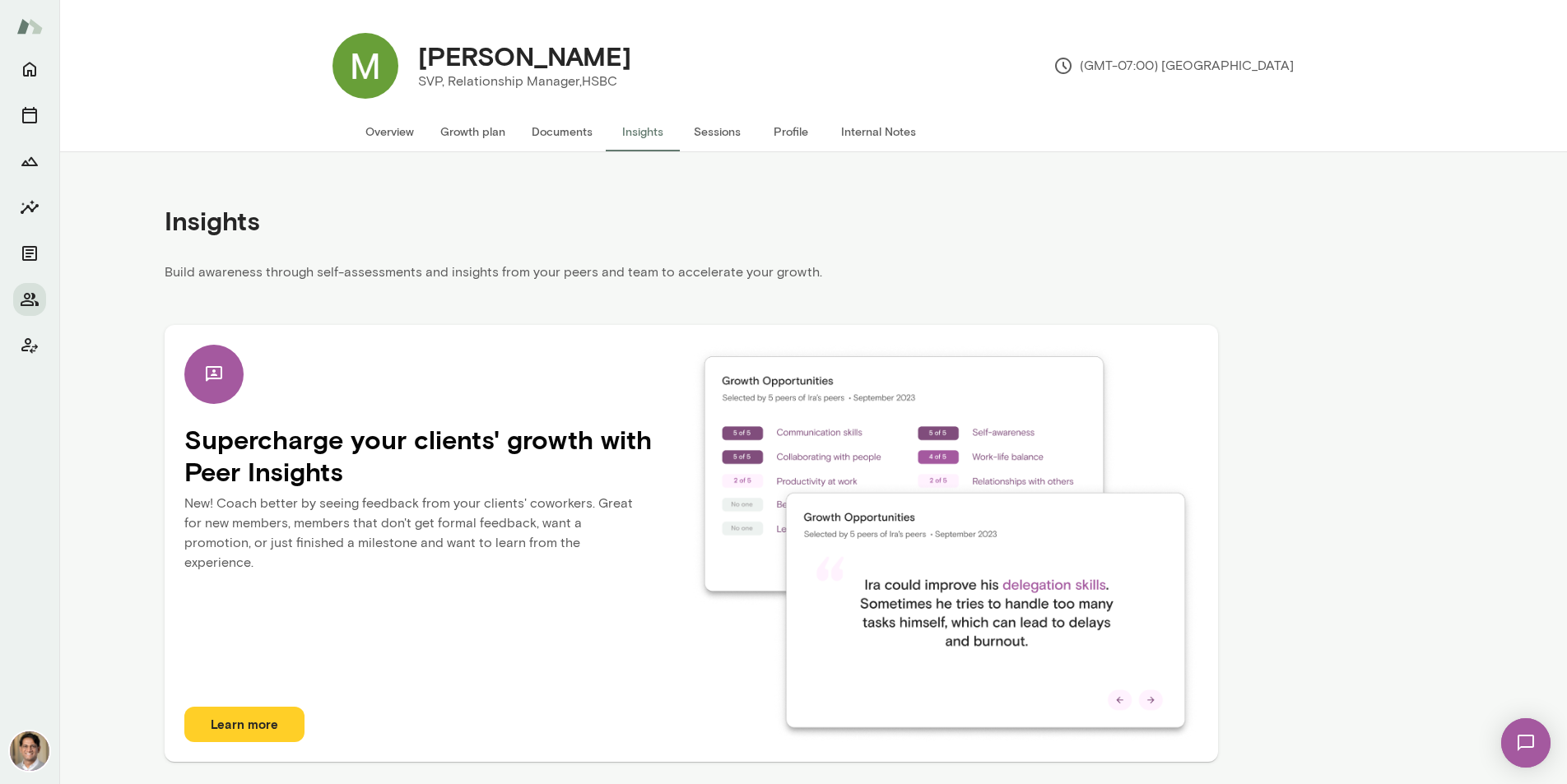 click on "Sessions" at bounding box center [717, 132] 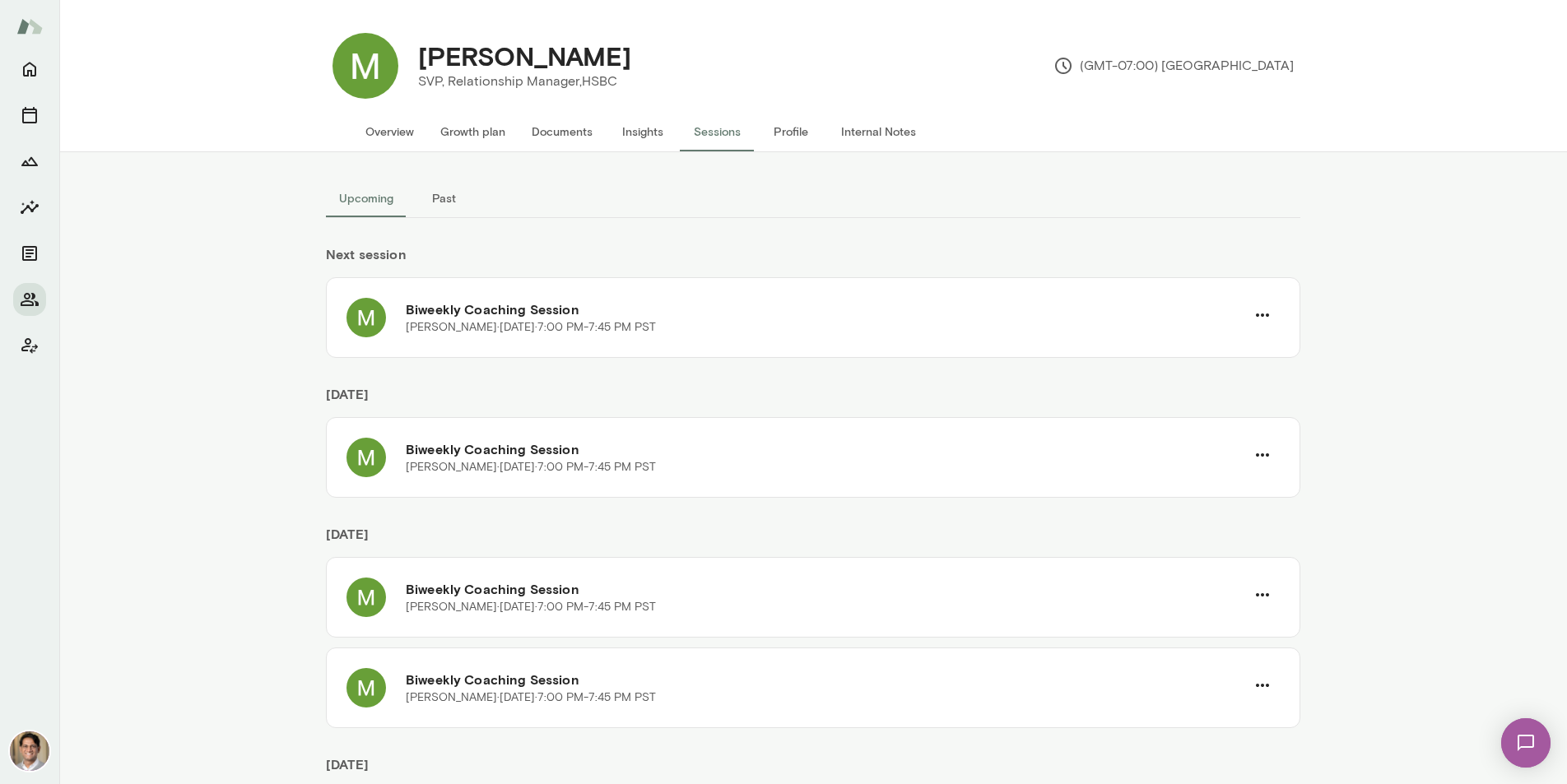 click on "Profile" at bounding box center [791, 132] 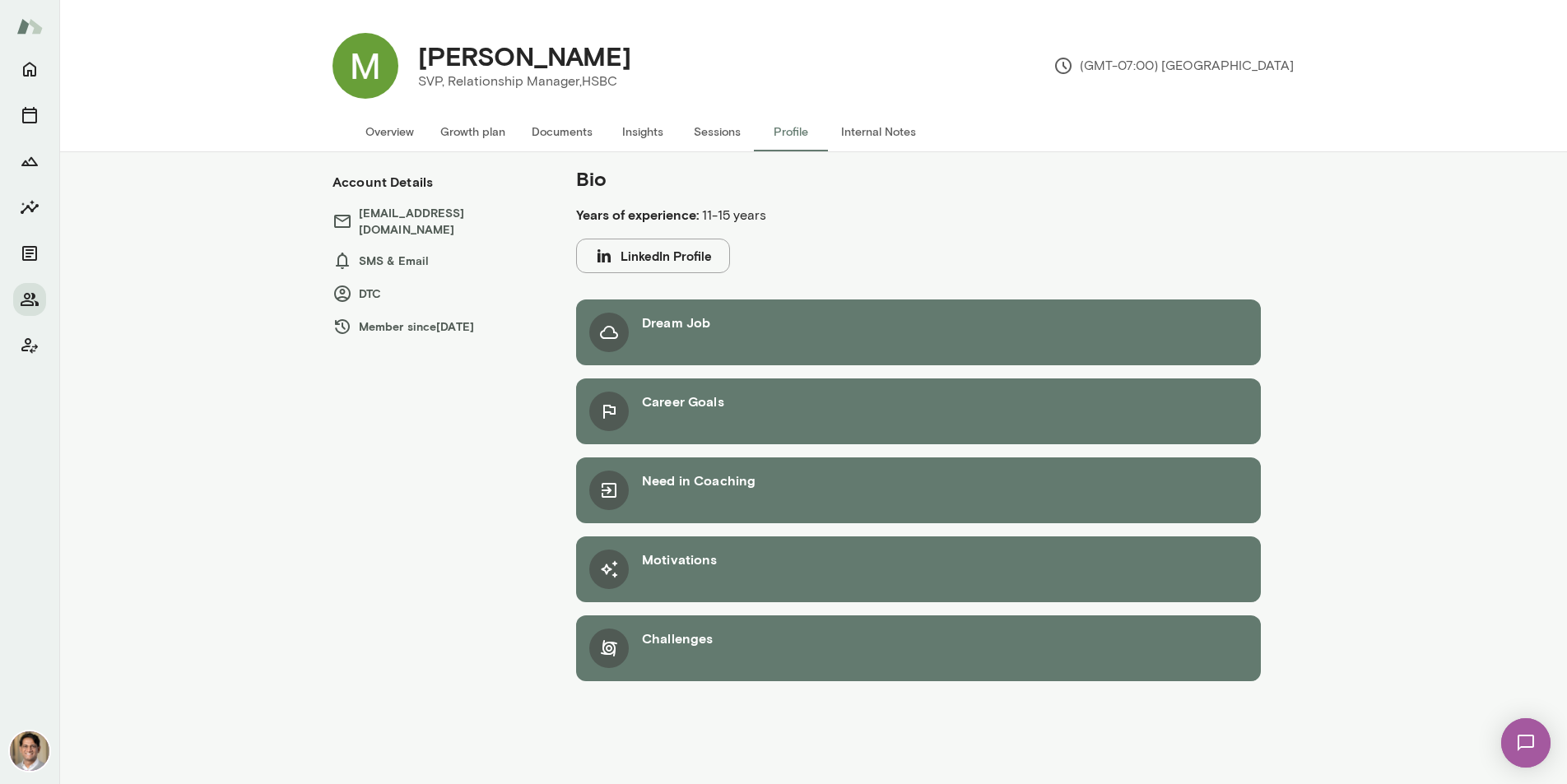 click on "Overview" at bounding box center (389, 132) 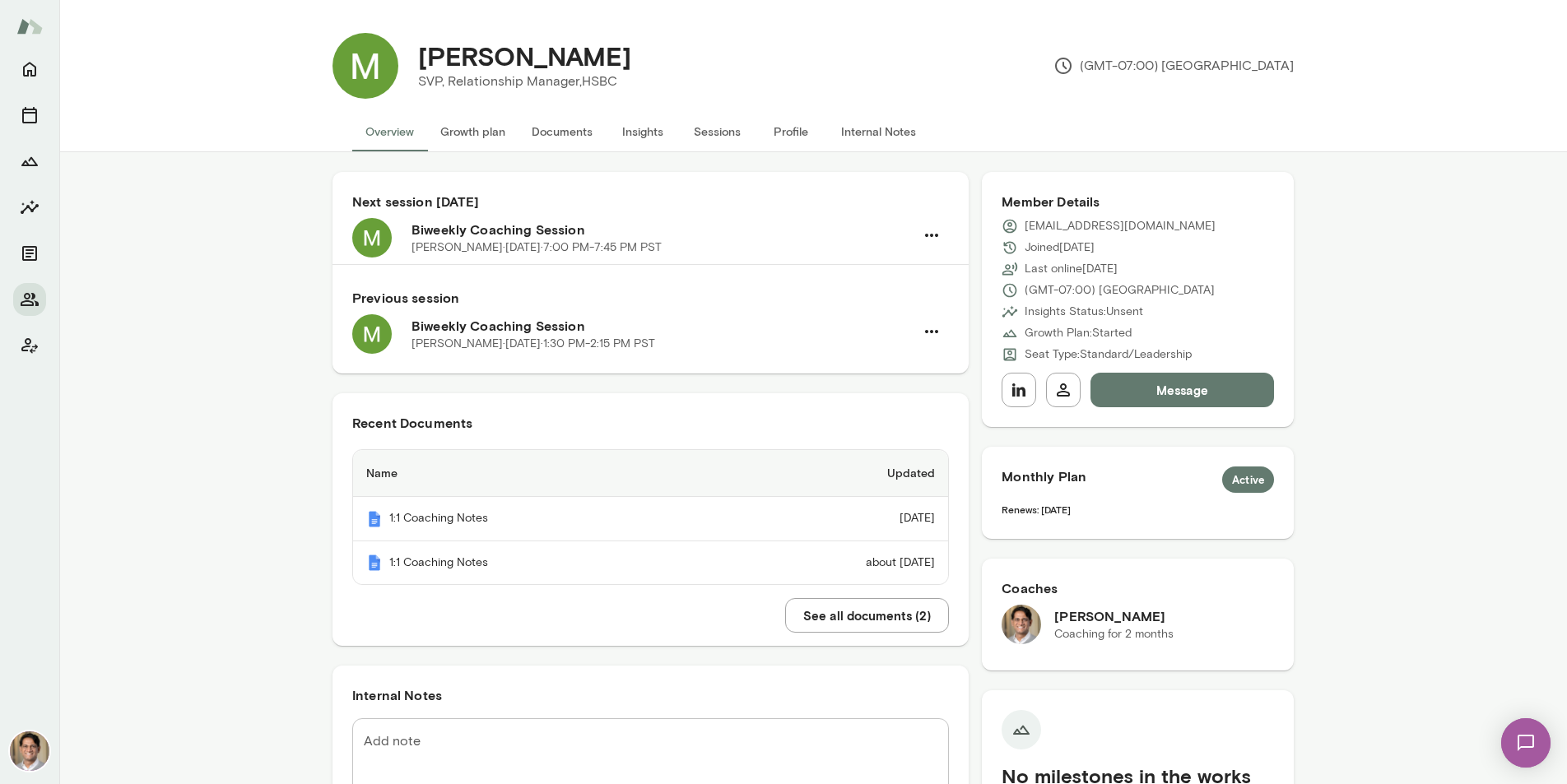 click on "Sessions" at bounding box center [717, 132] 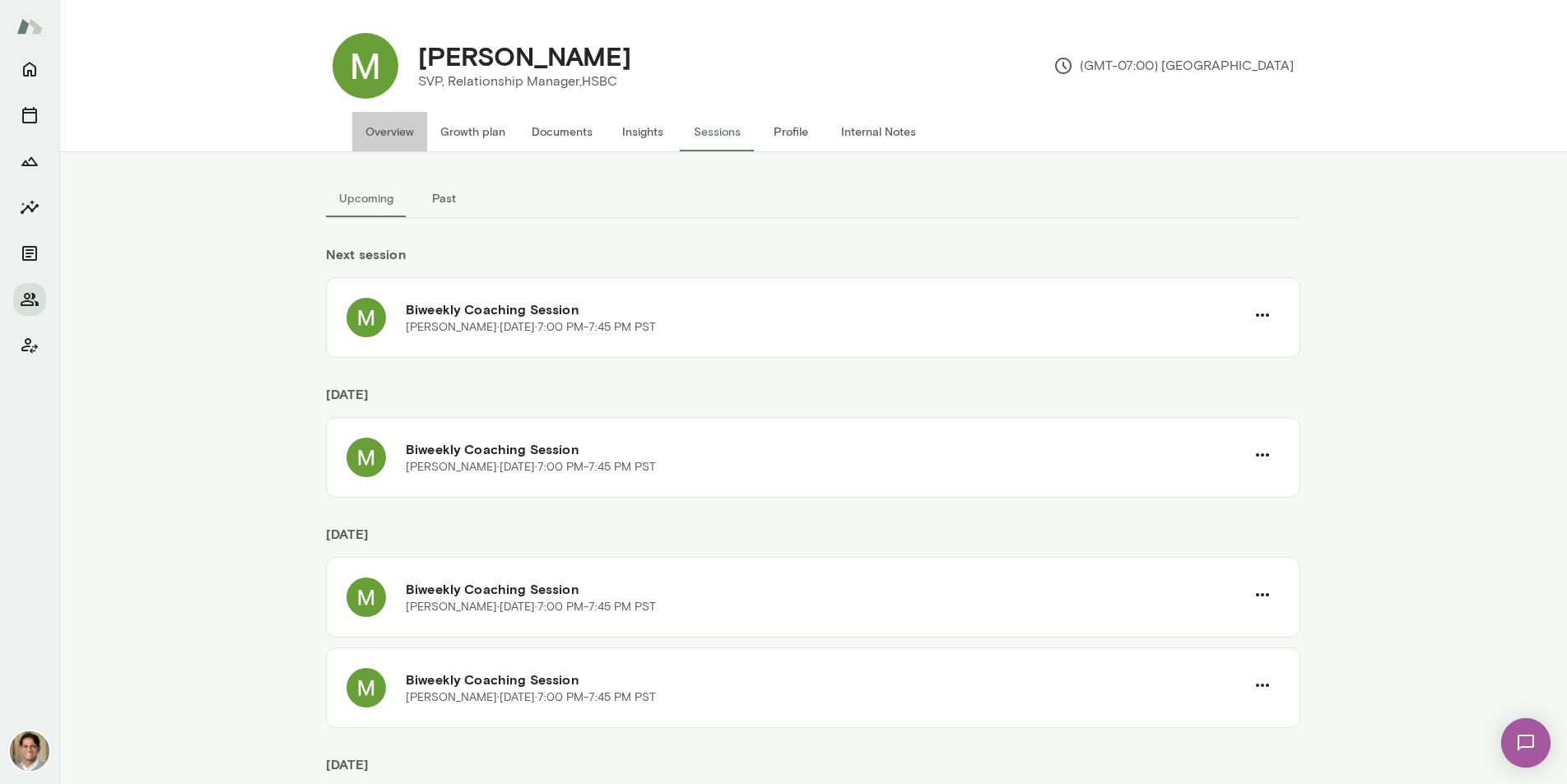 click on "Overview" at bounding box center (389, 132) 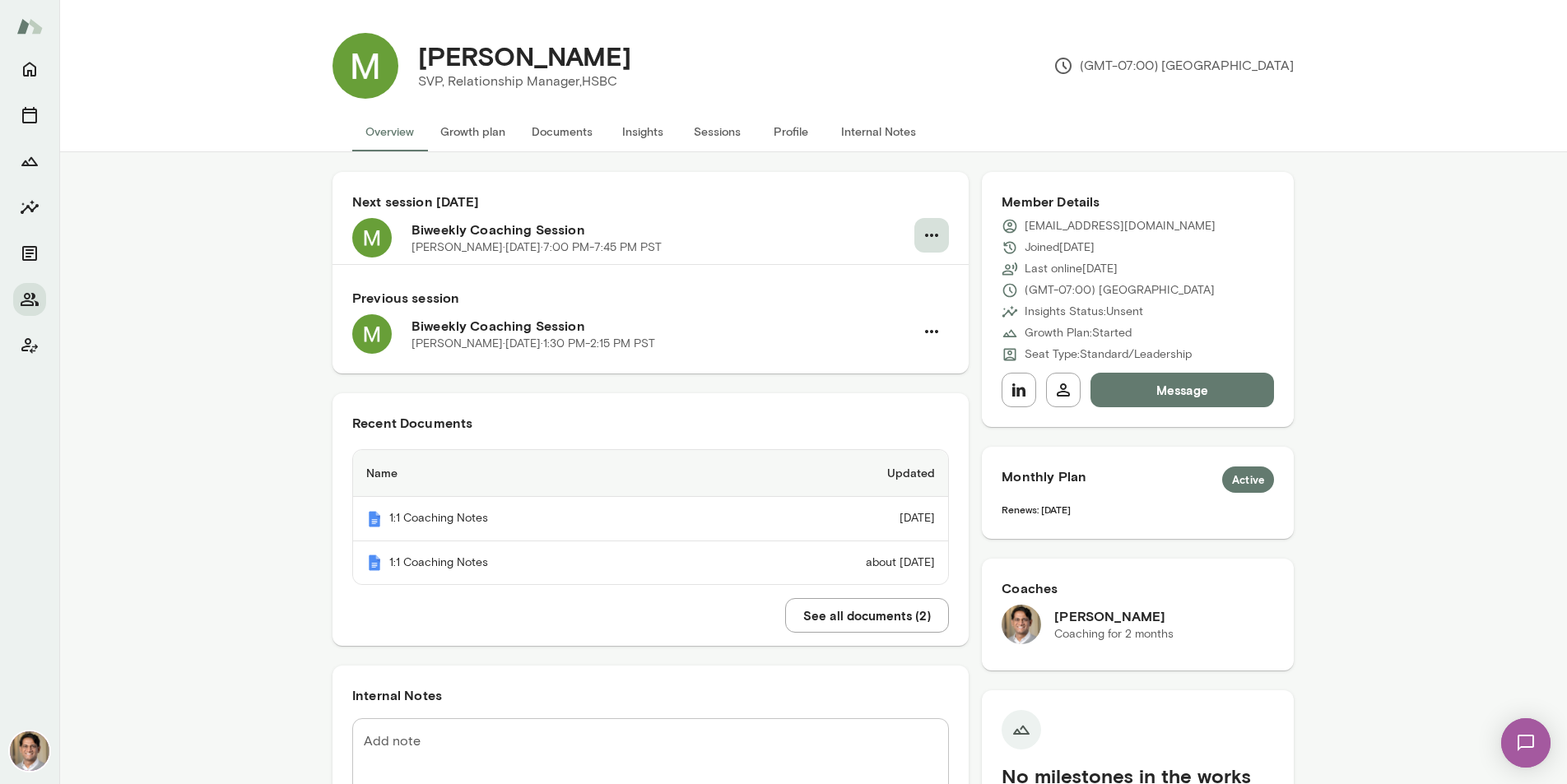 click at bounding box center [932, 235] 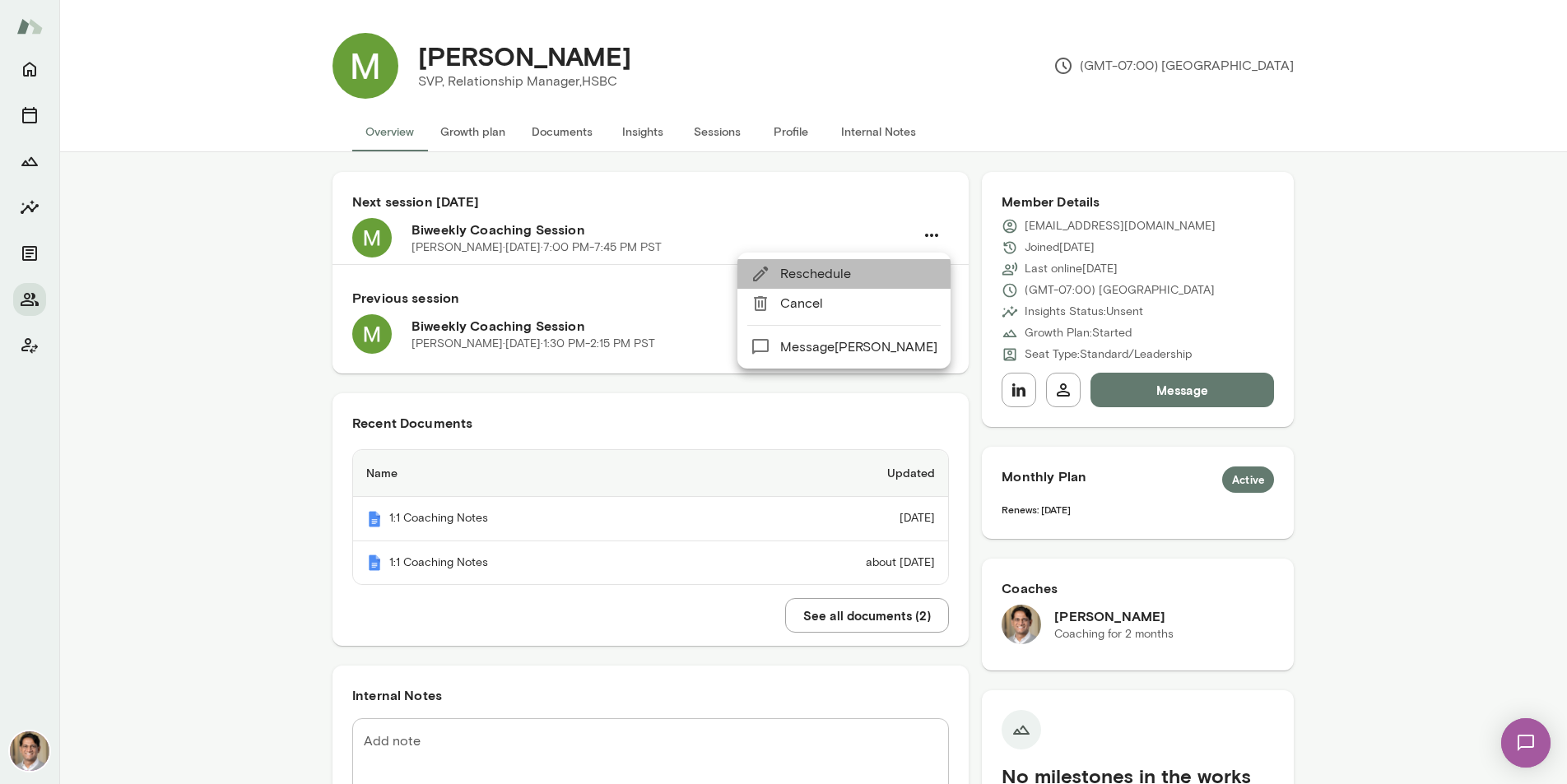 click on "Reschedule" at bounding box center [844, 274] 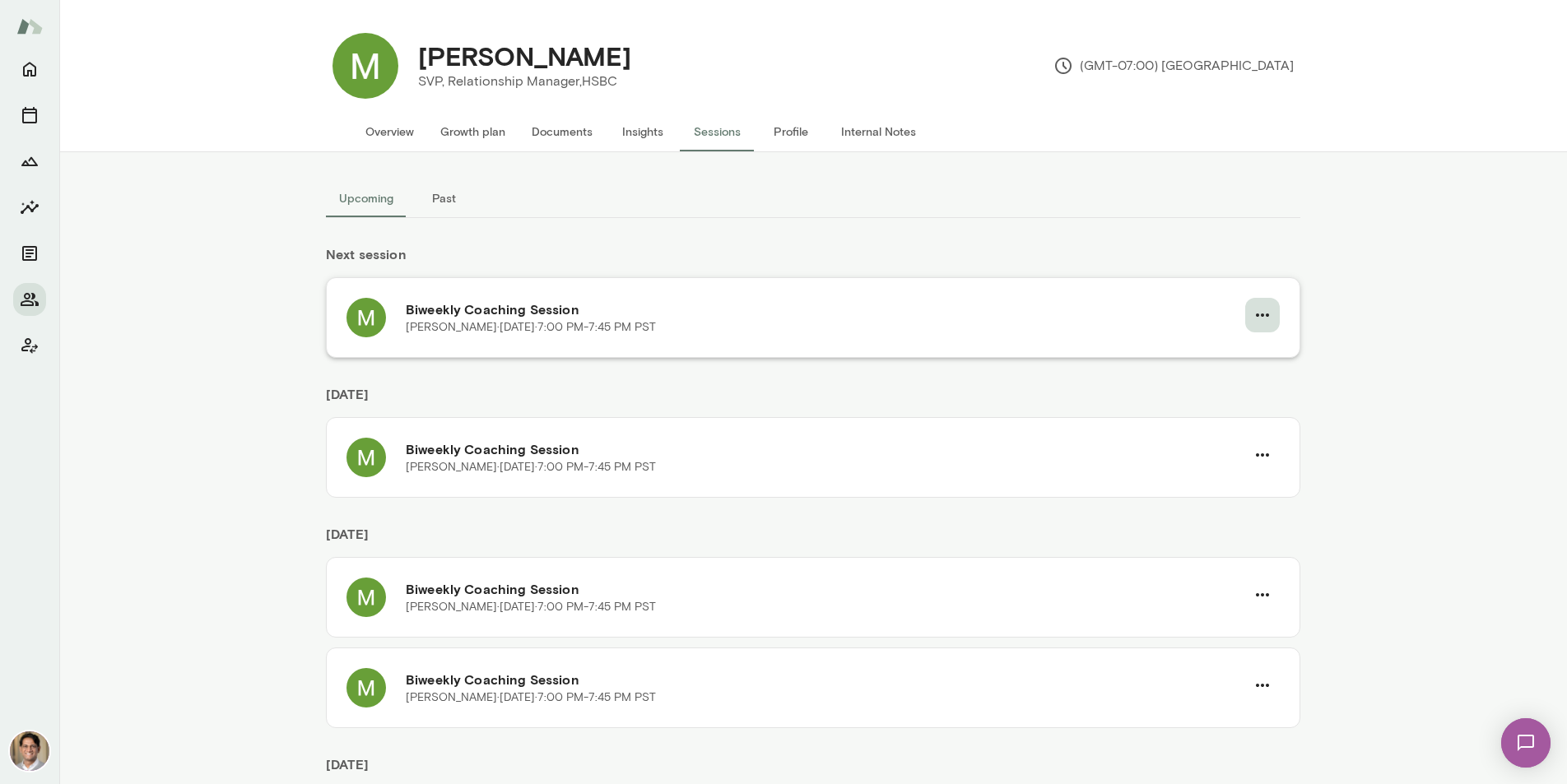 click 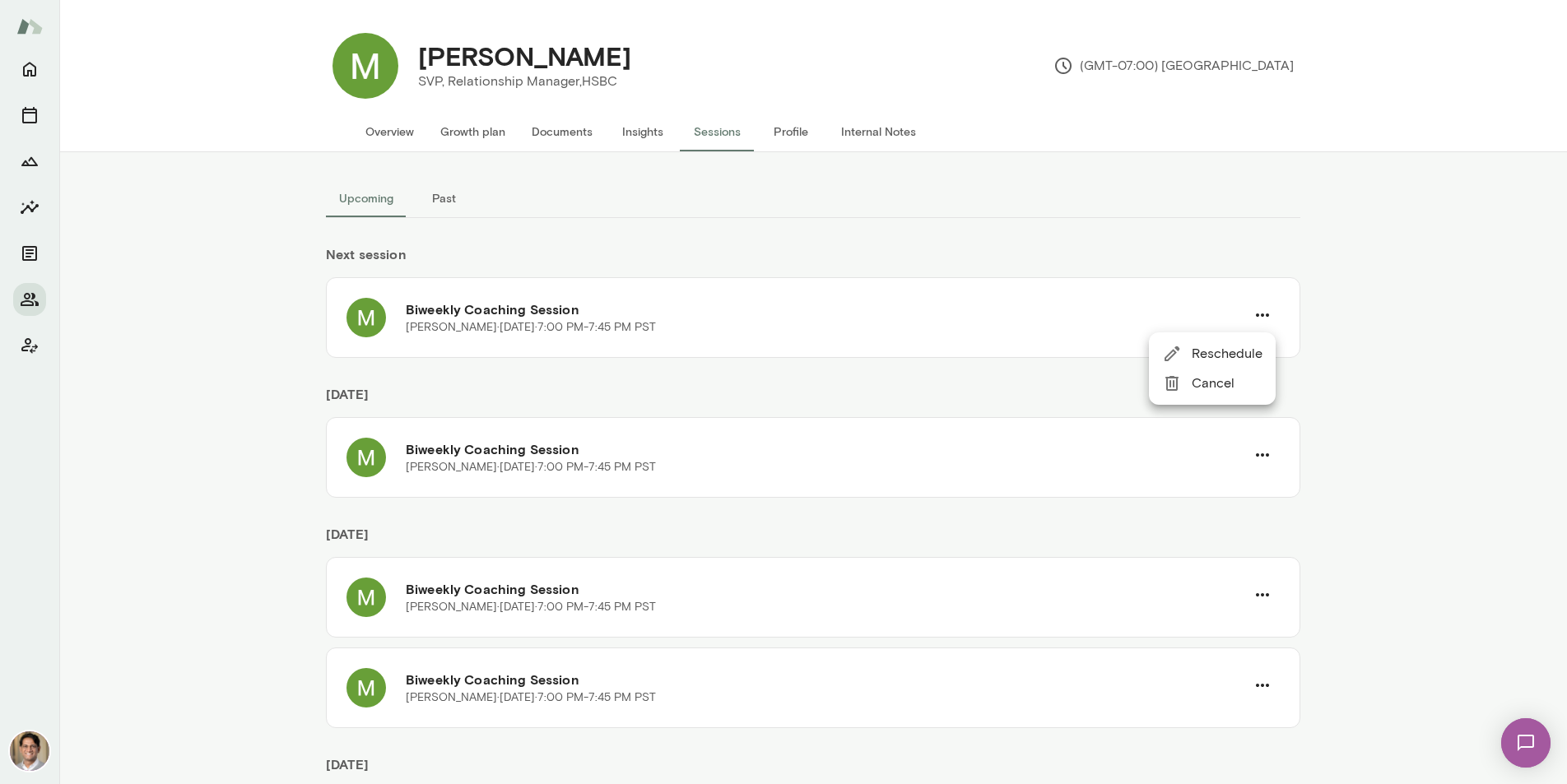 click at bounding box center (784, 392) 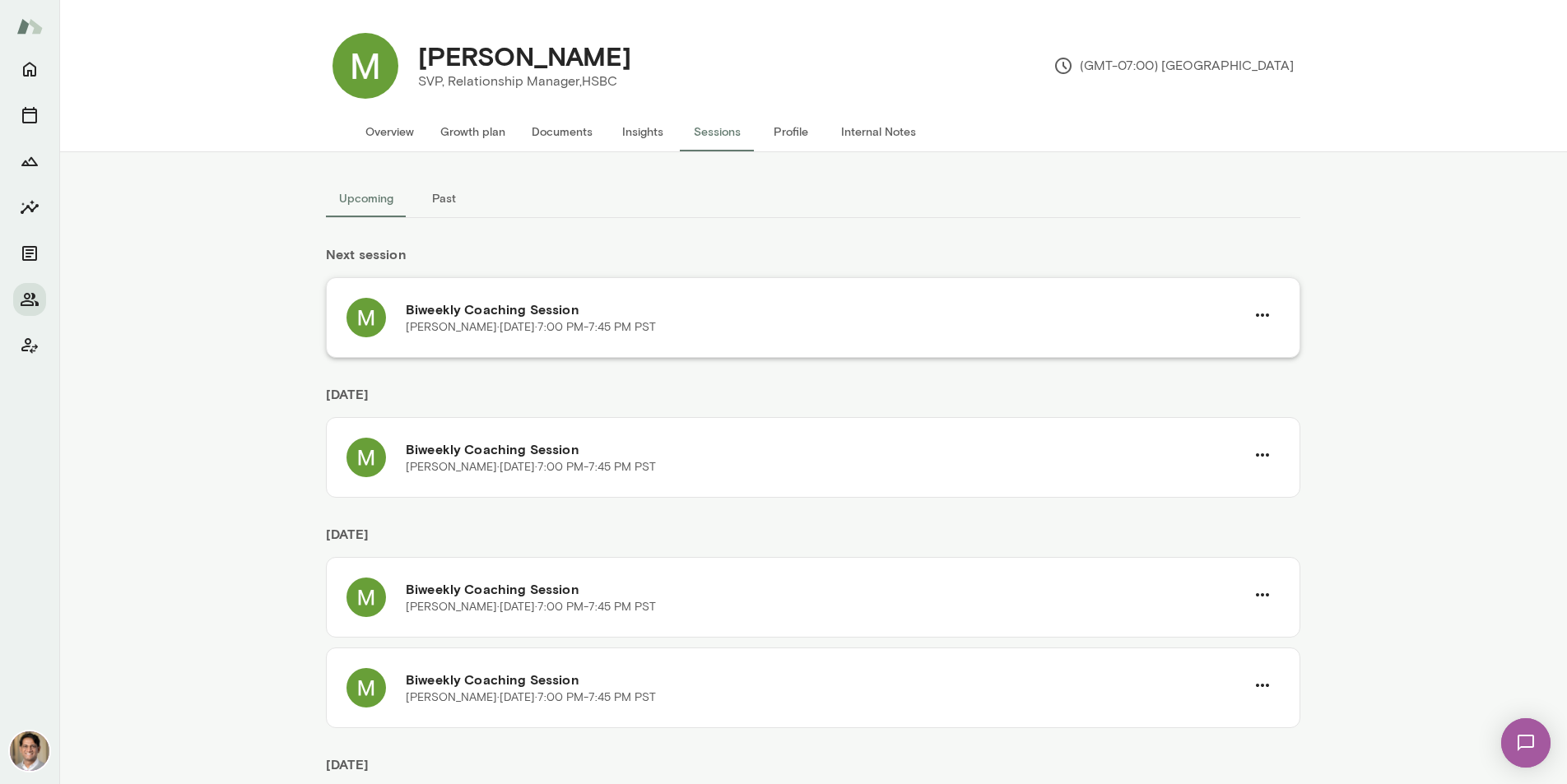 click on "Biweekly Coaching Session" at bounding box center (825, 309) 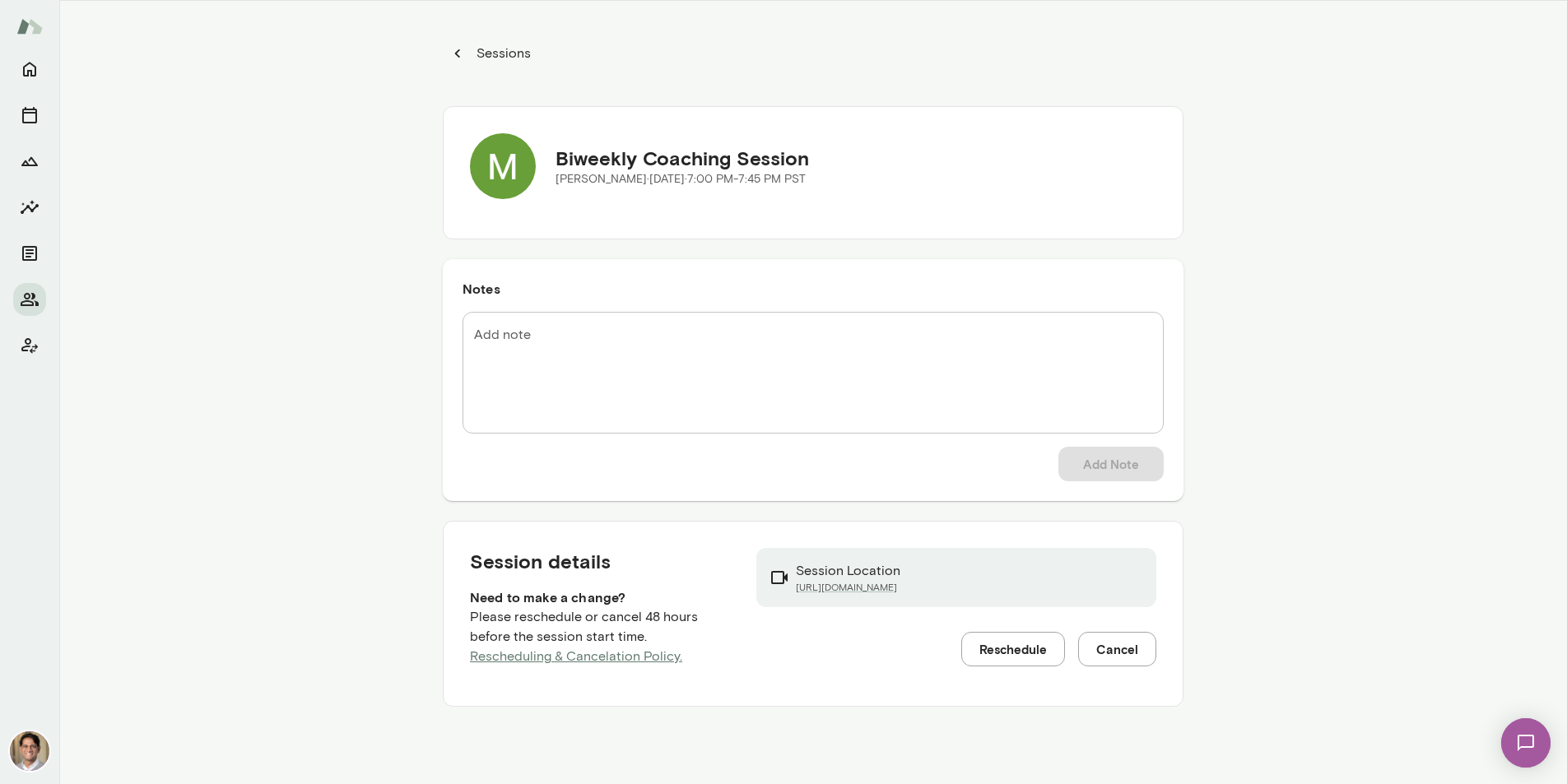scroll, scrollTop: 152, scrollLeft: 0, axis: vertical 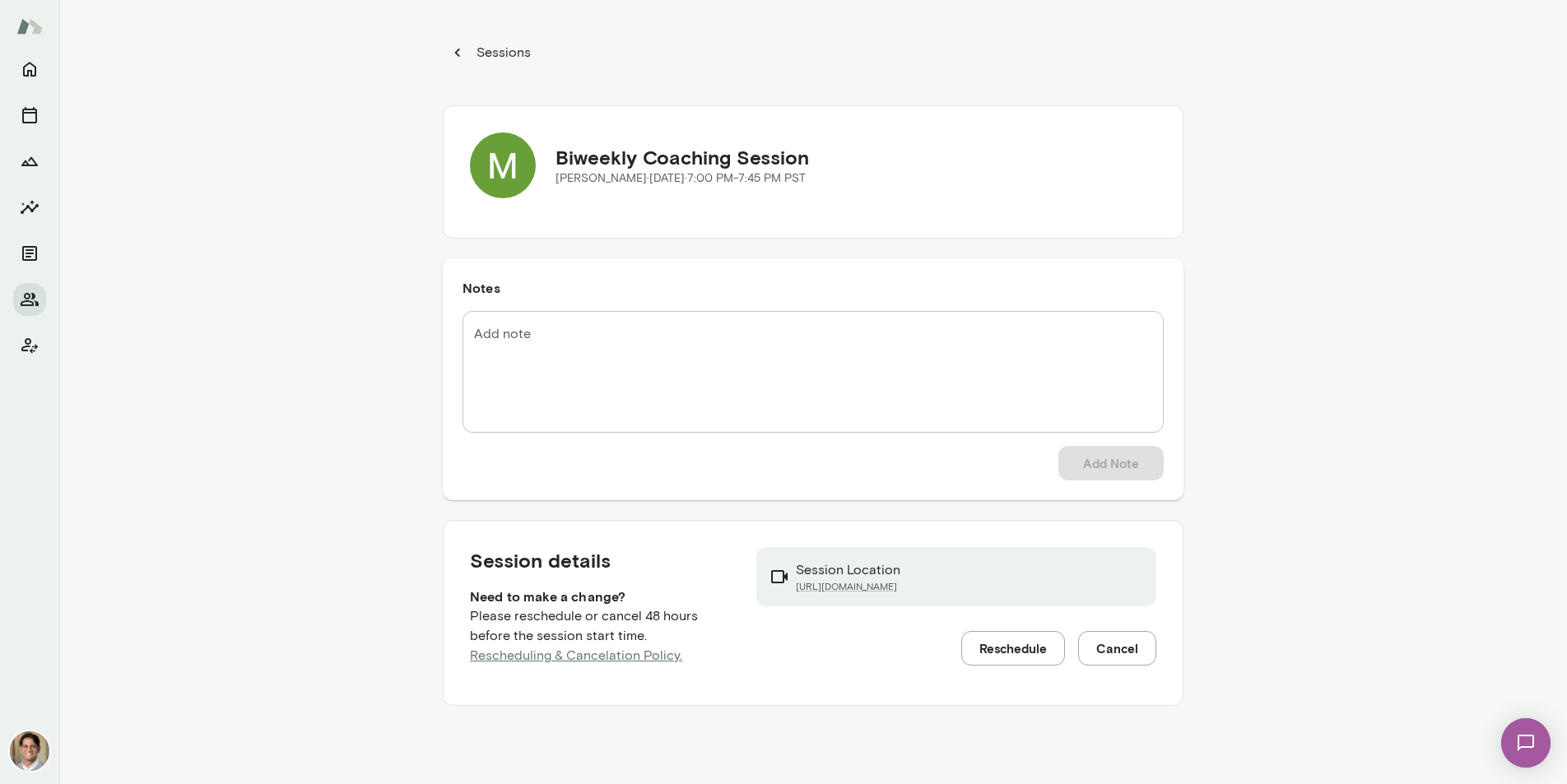 click 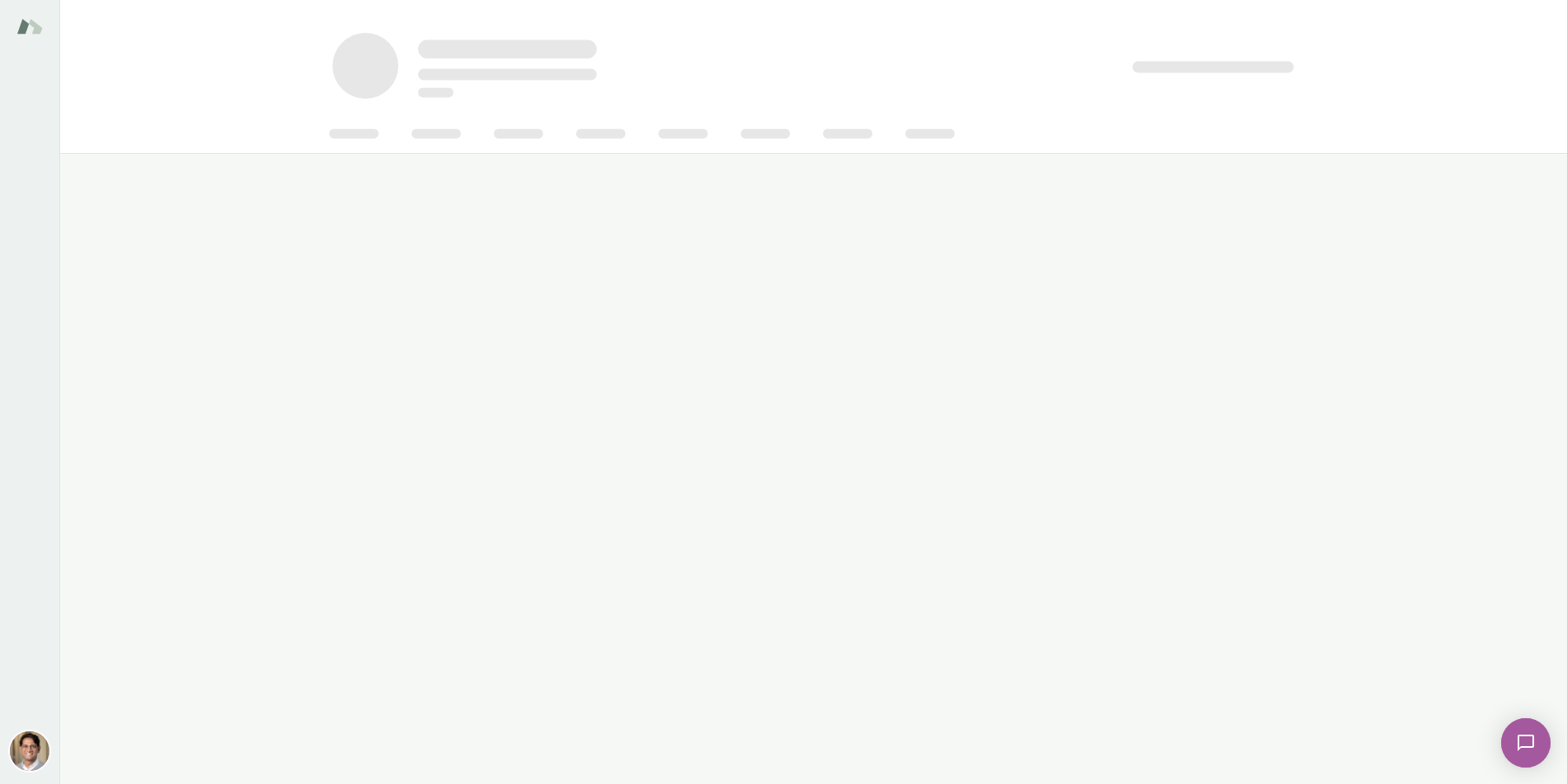 scroll, scrollTop: 0, scrollLeft: 0, axis: both 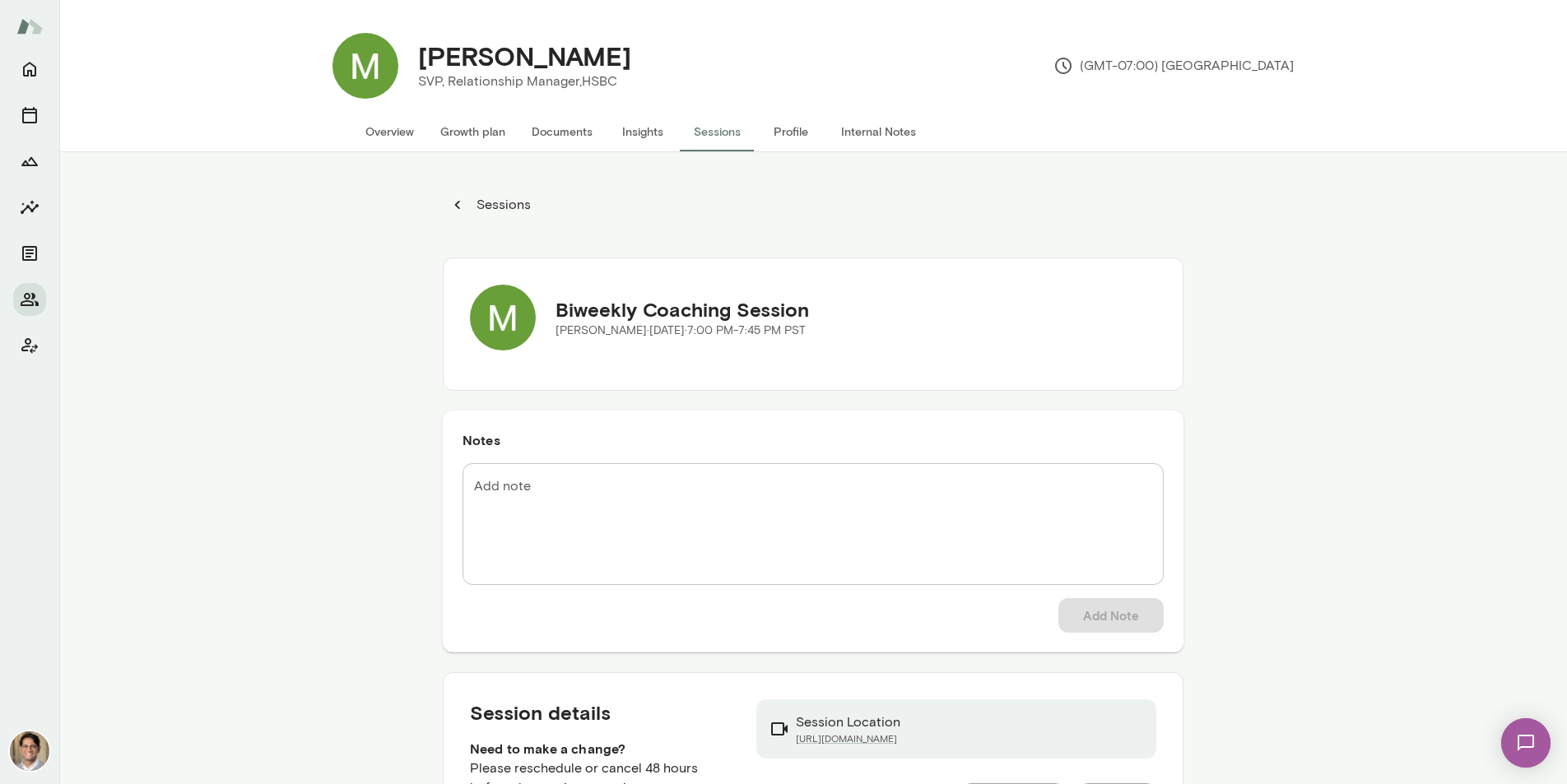 click on "Overview" at bounding box center (389, 132) 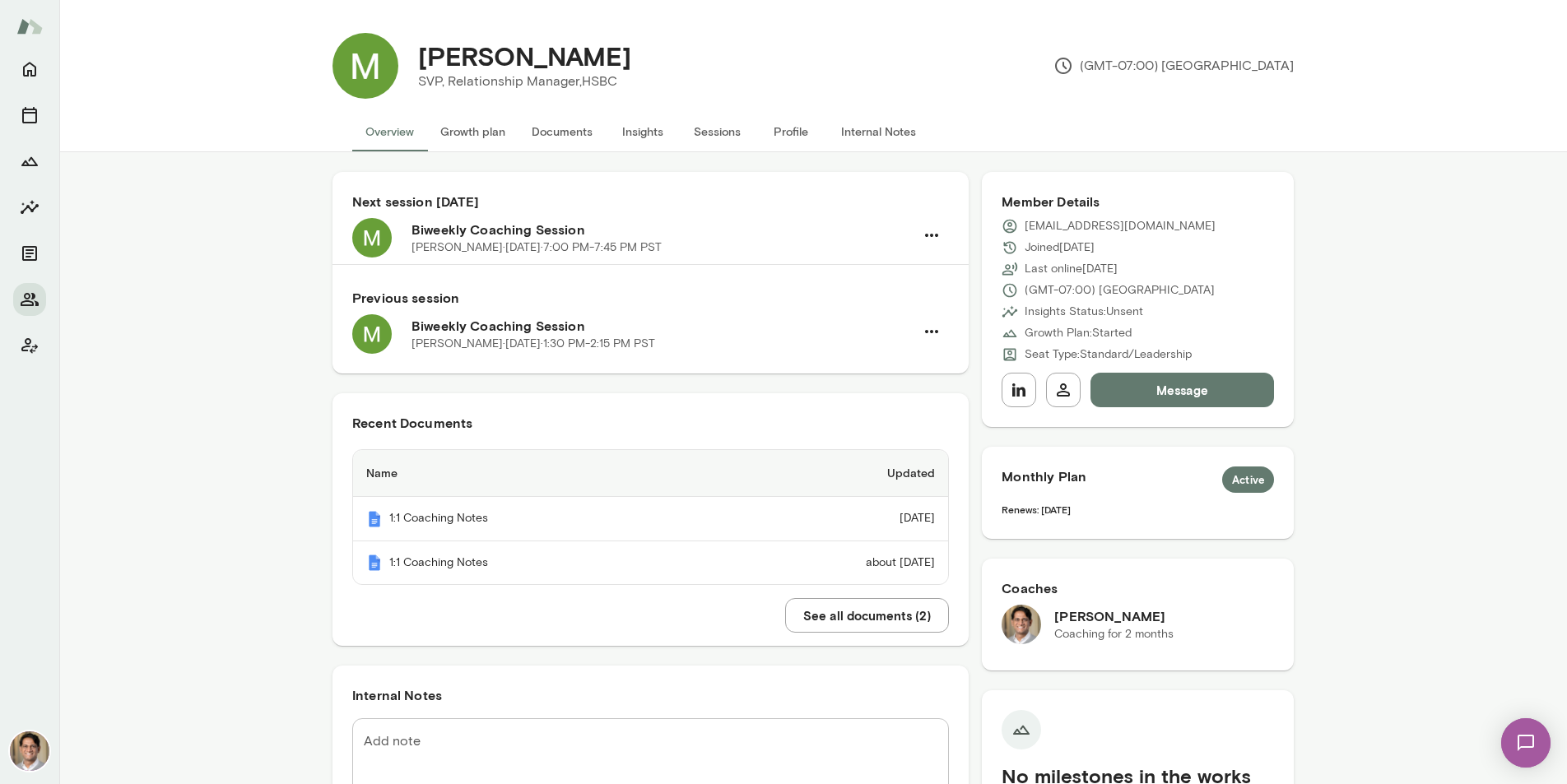 click on "Message" at bounding box center (1182, 390) 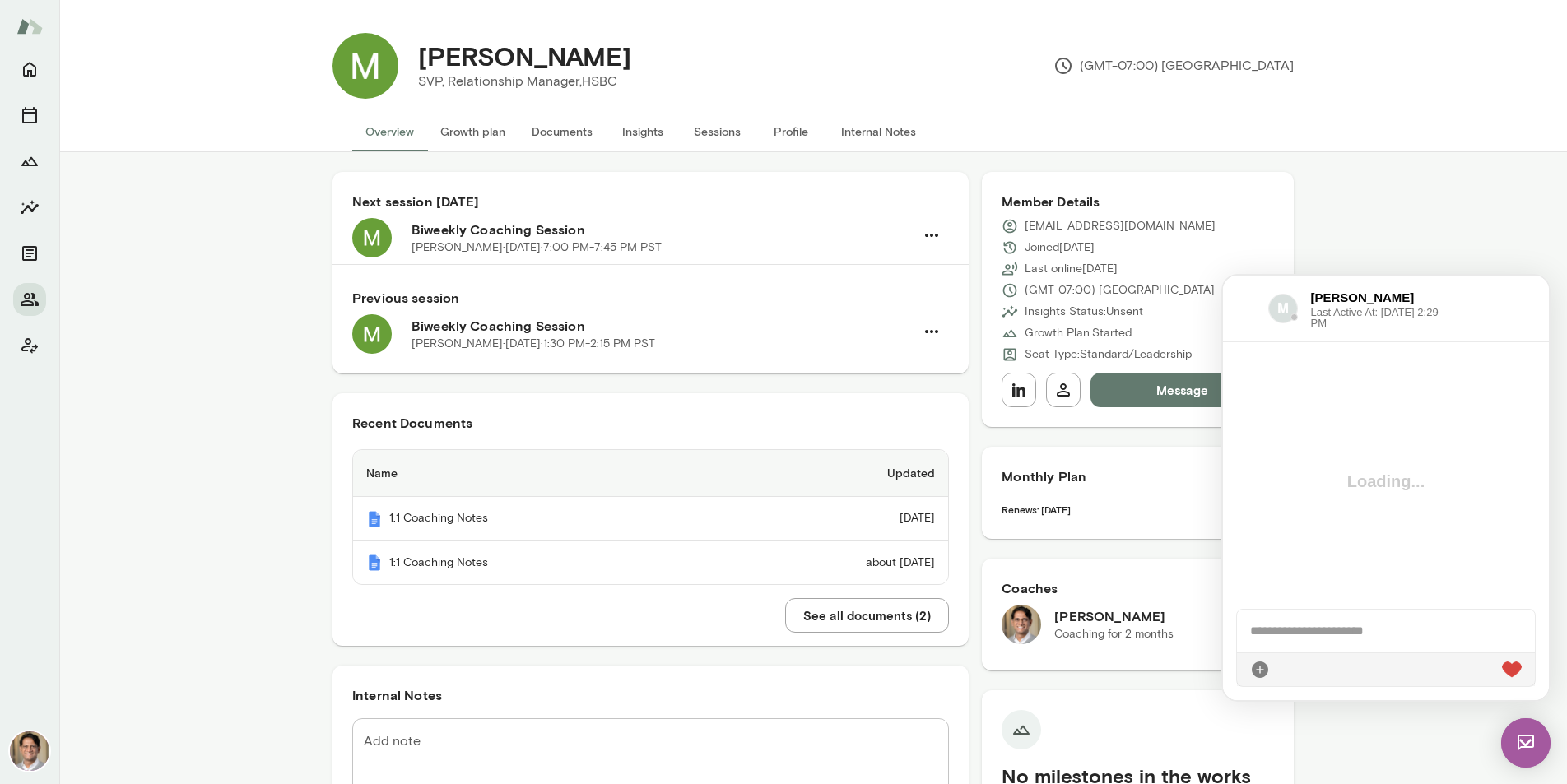 scroll, scrollTop: 0, scrollLeft: 0, axis: both 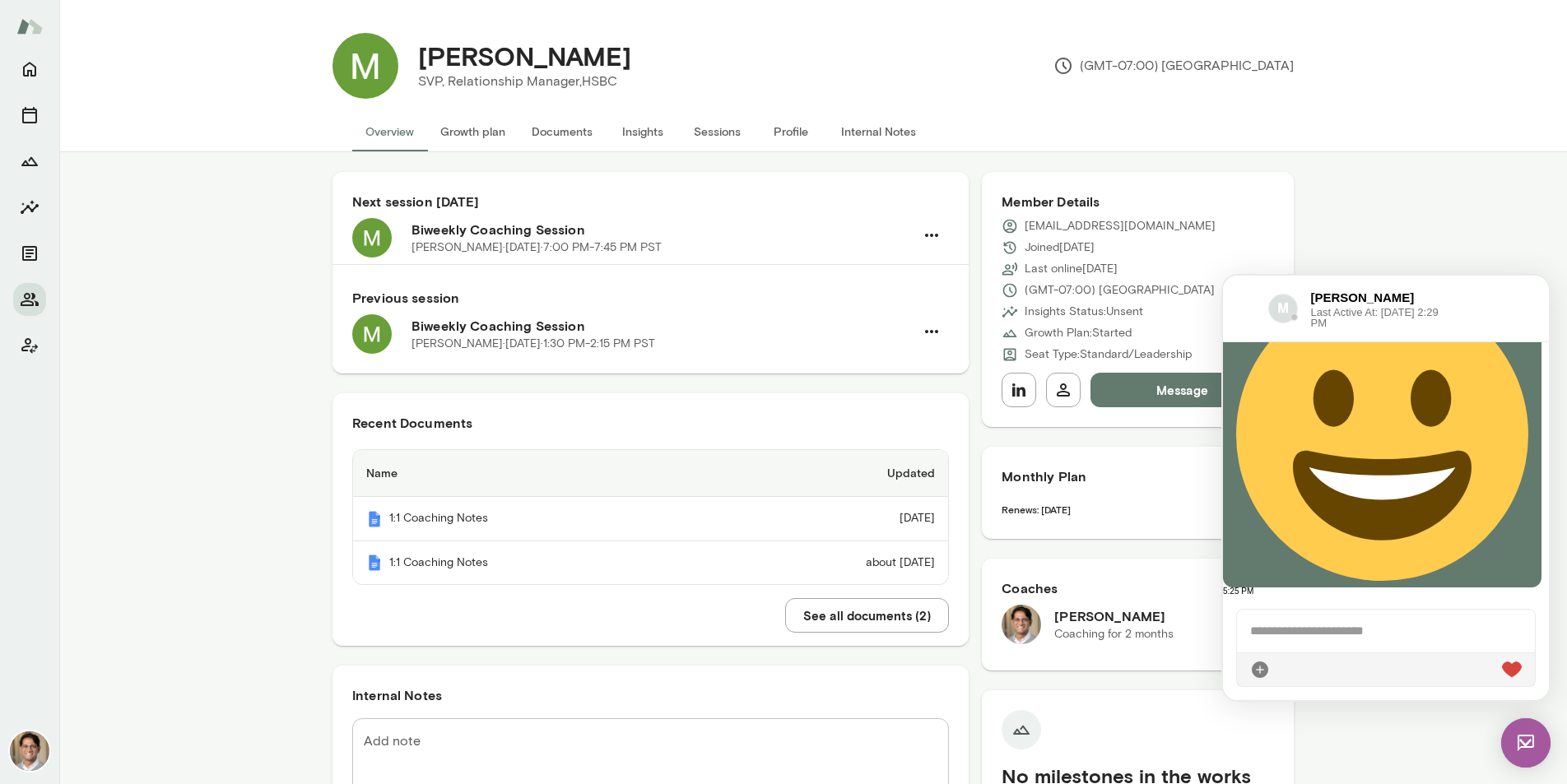 click at bounding box center [1386, 631] 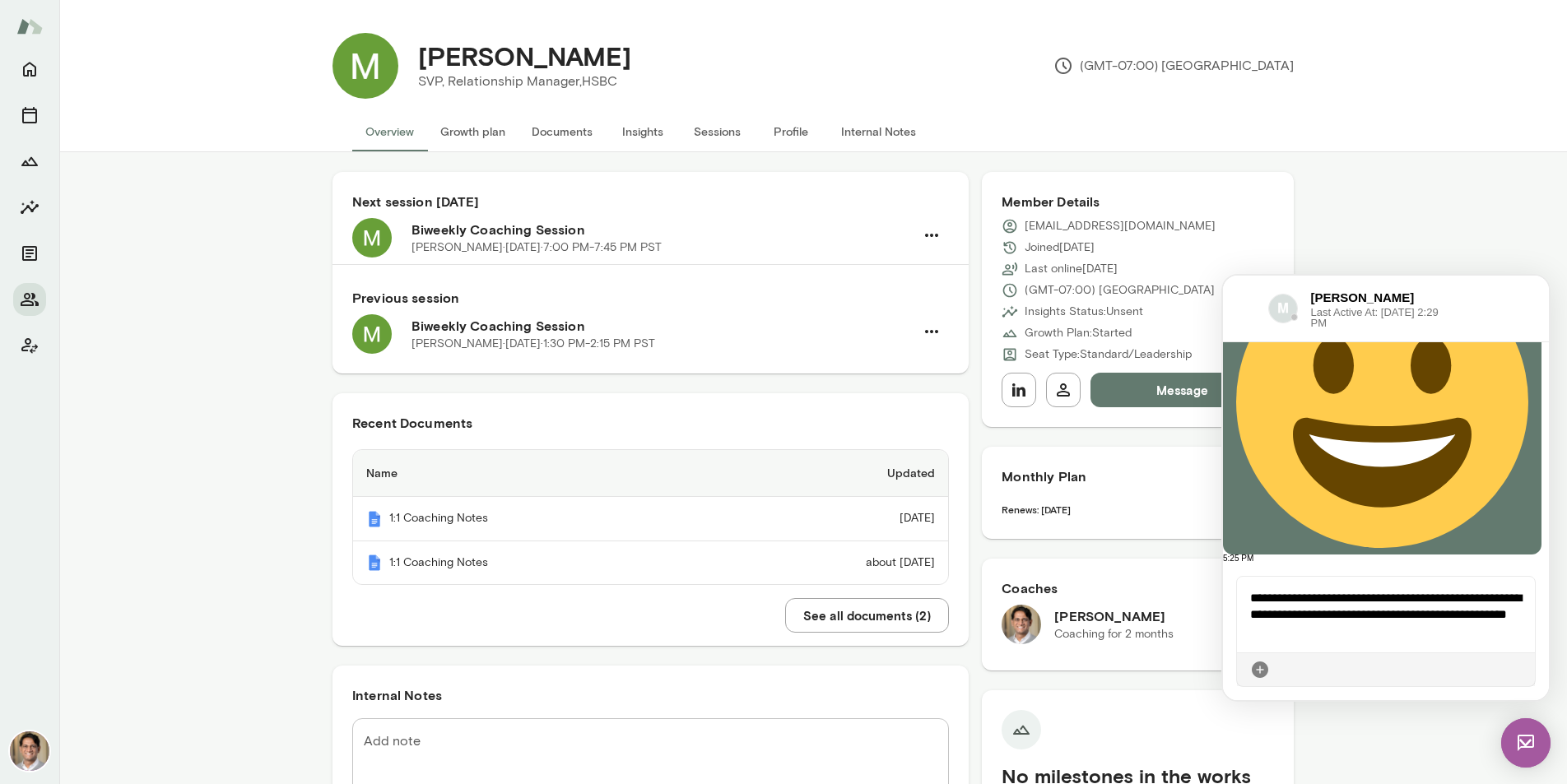 click on "**********" at bounding box center (1386, 615) 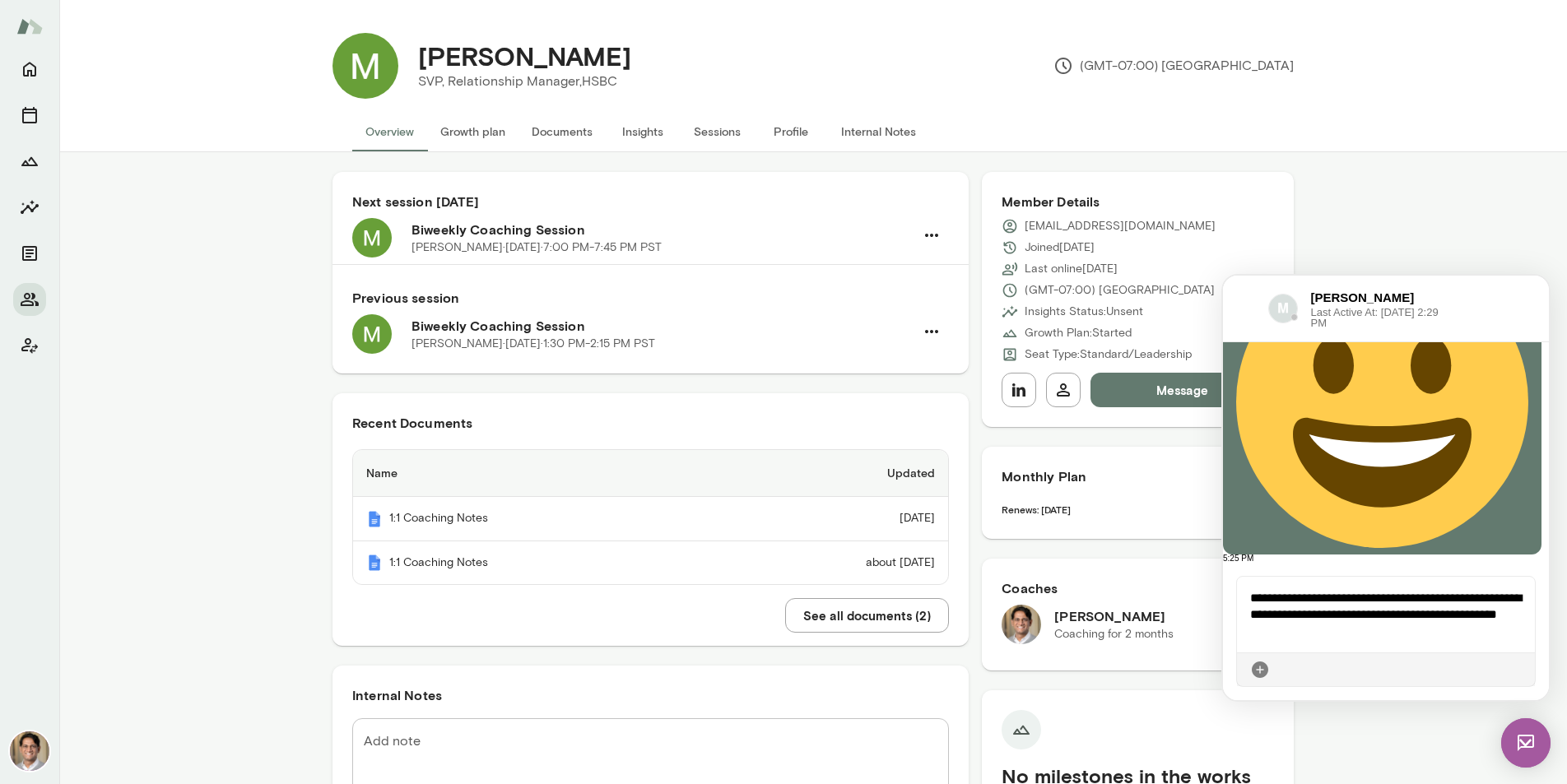 click on "**********" at bounding box center (1386, 615) 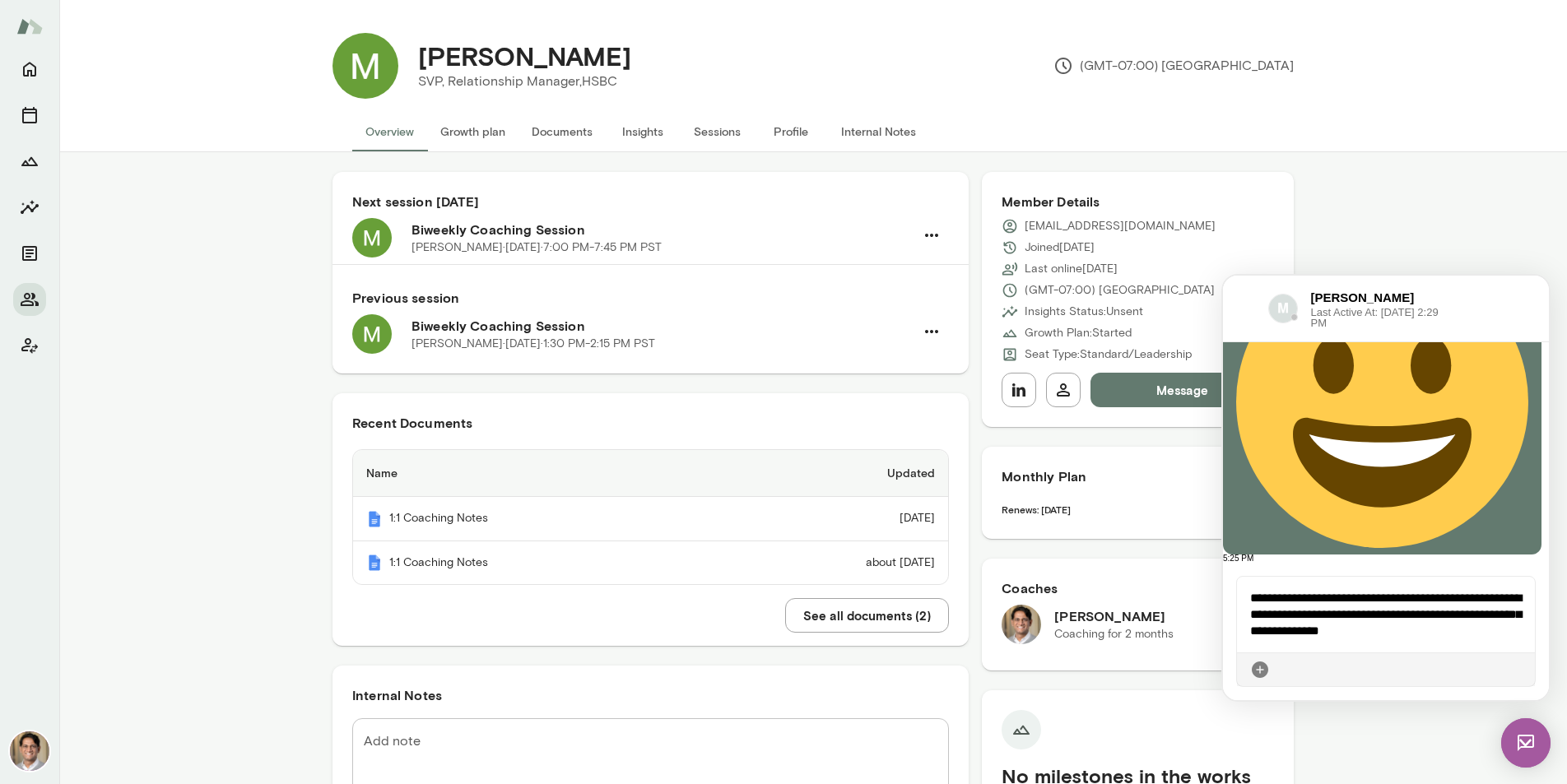 click on "**********" at bounding box center (1386, 615) 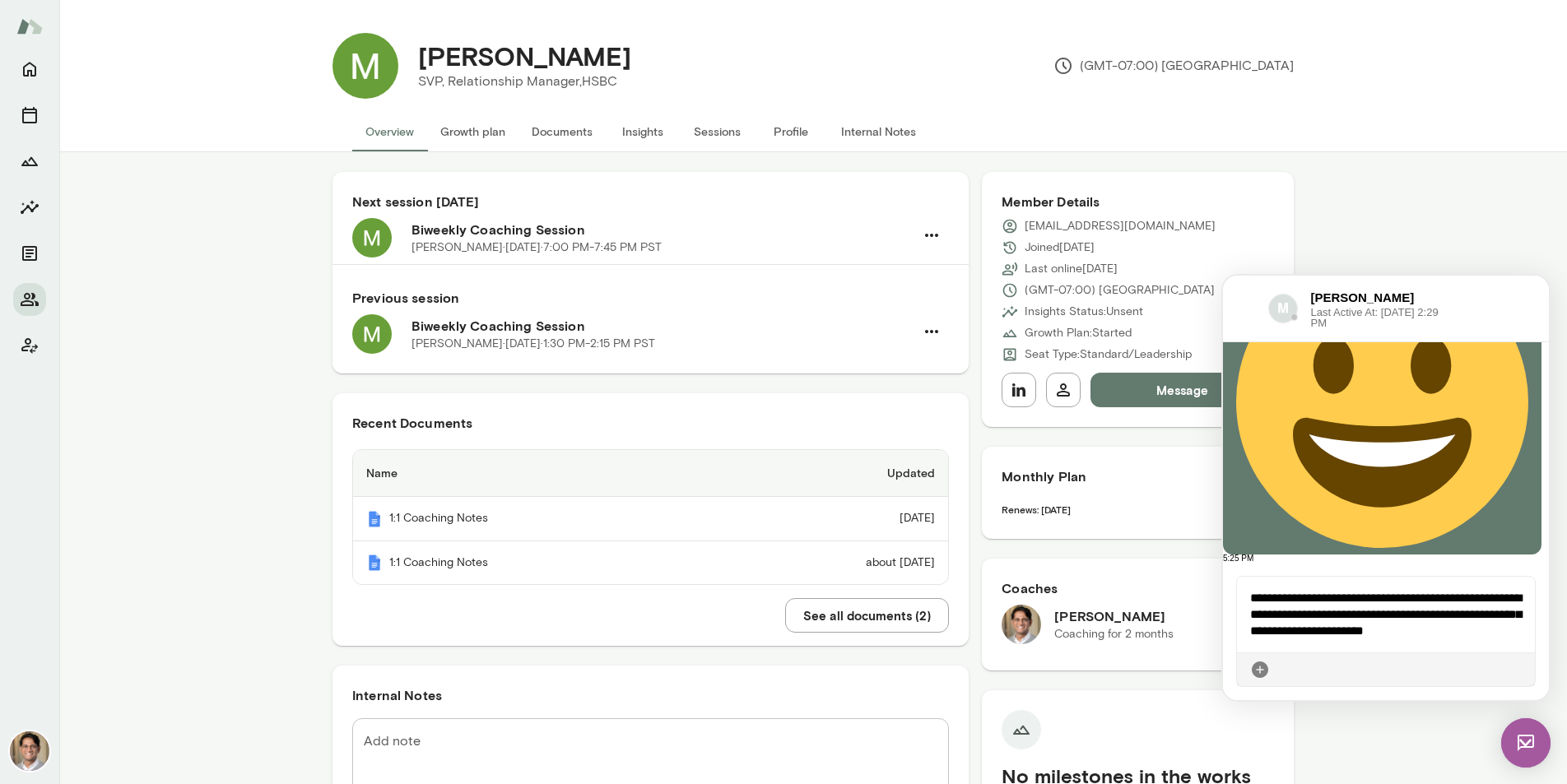 click at bounding box center [1522, 670] 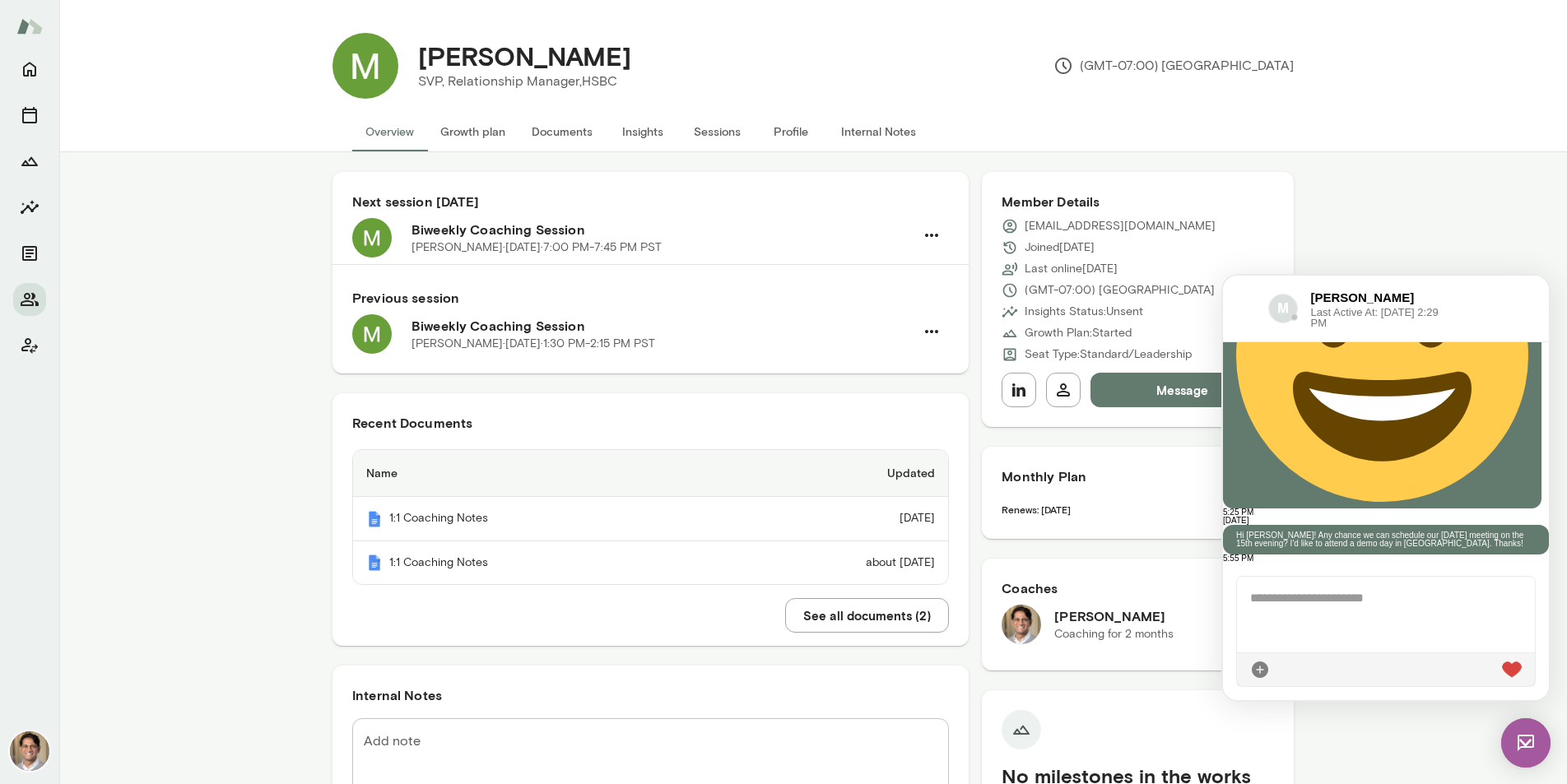 scroll, scrollTop: 955, scrollLeft: 0, axis: vertical 